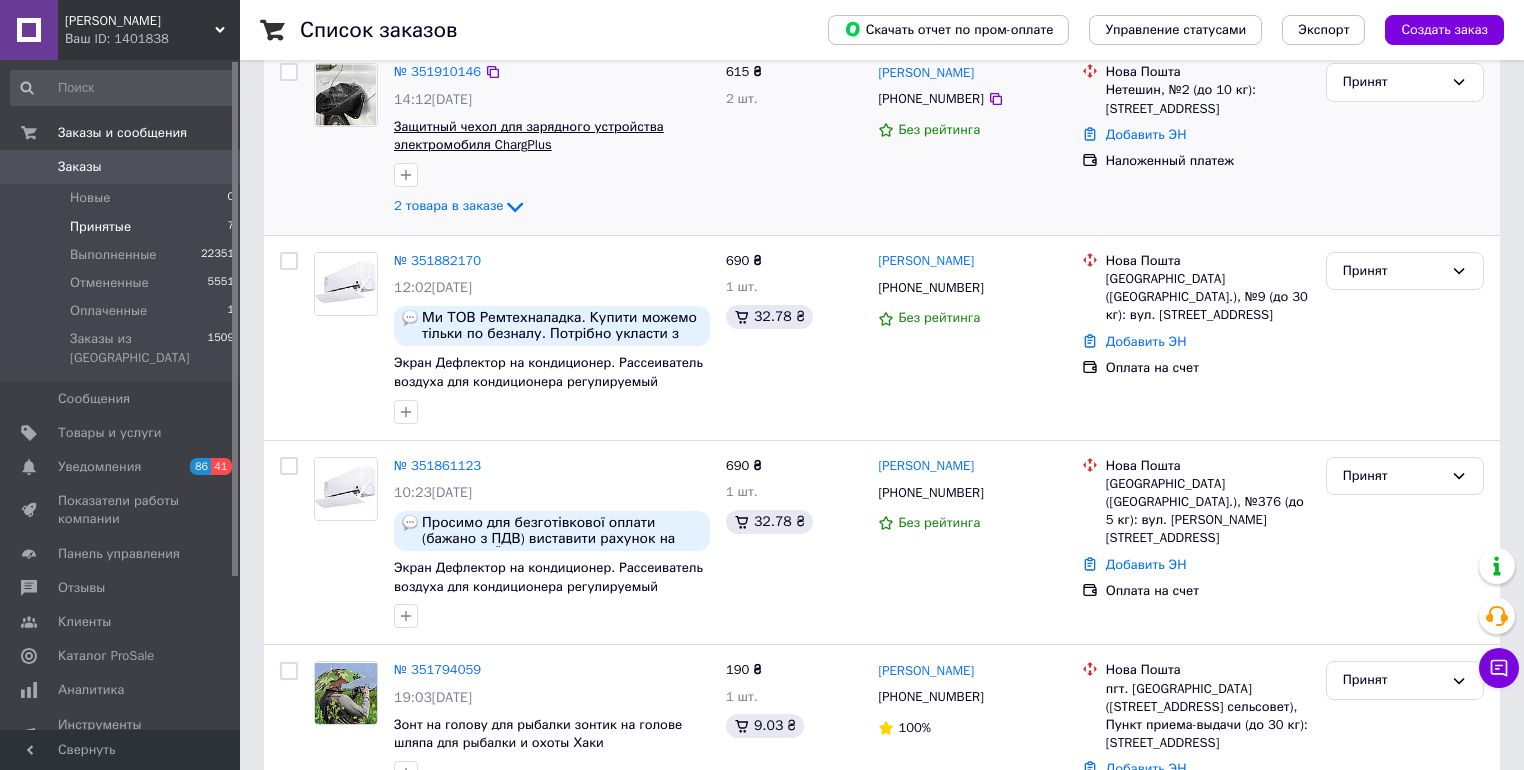 scroll, scrollTop: 0, scrollLeft: 0, axis: both 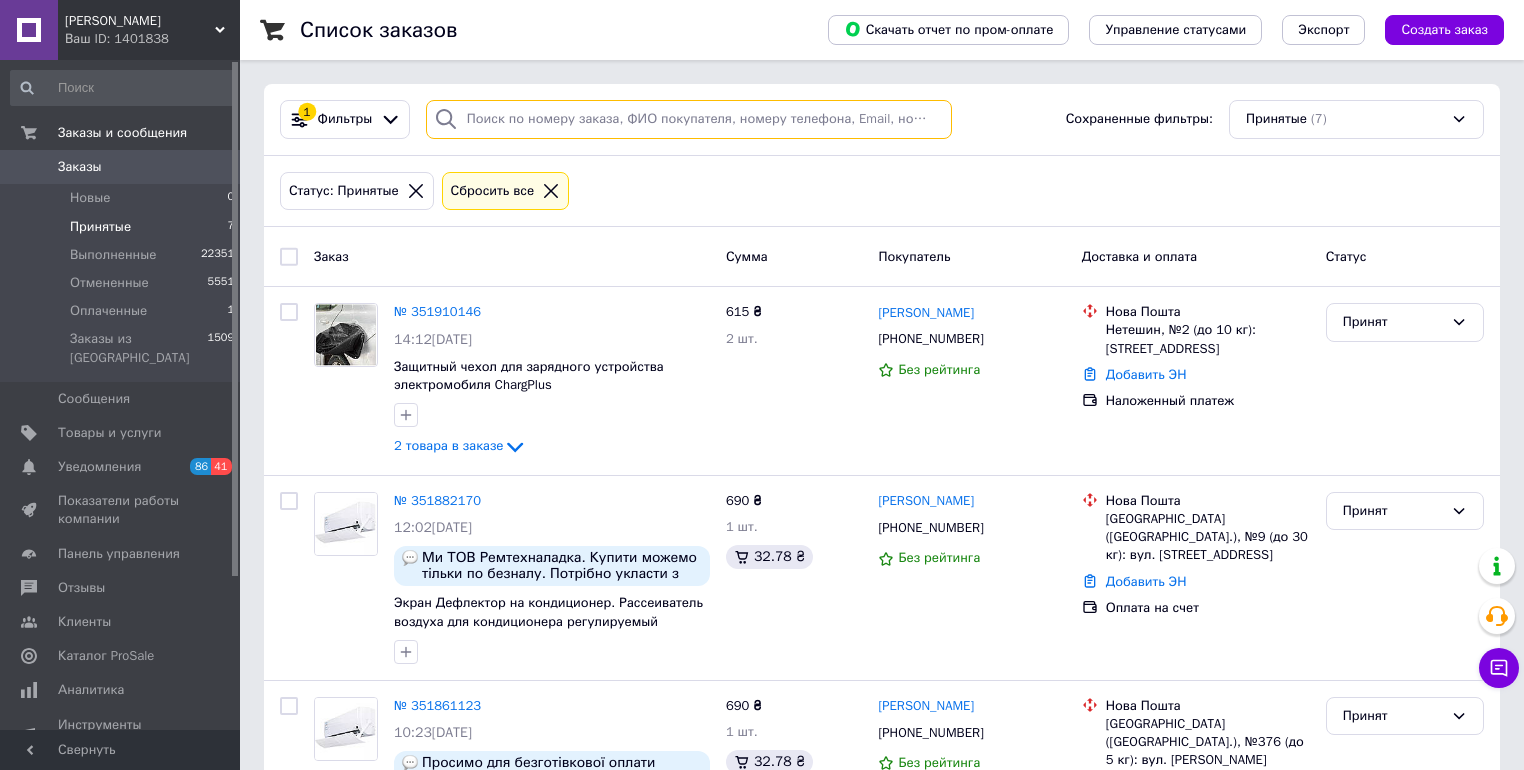 click at bounding box center (689, 119) 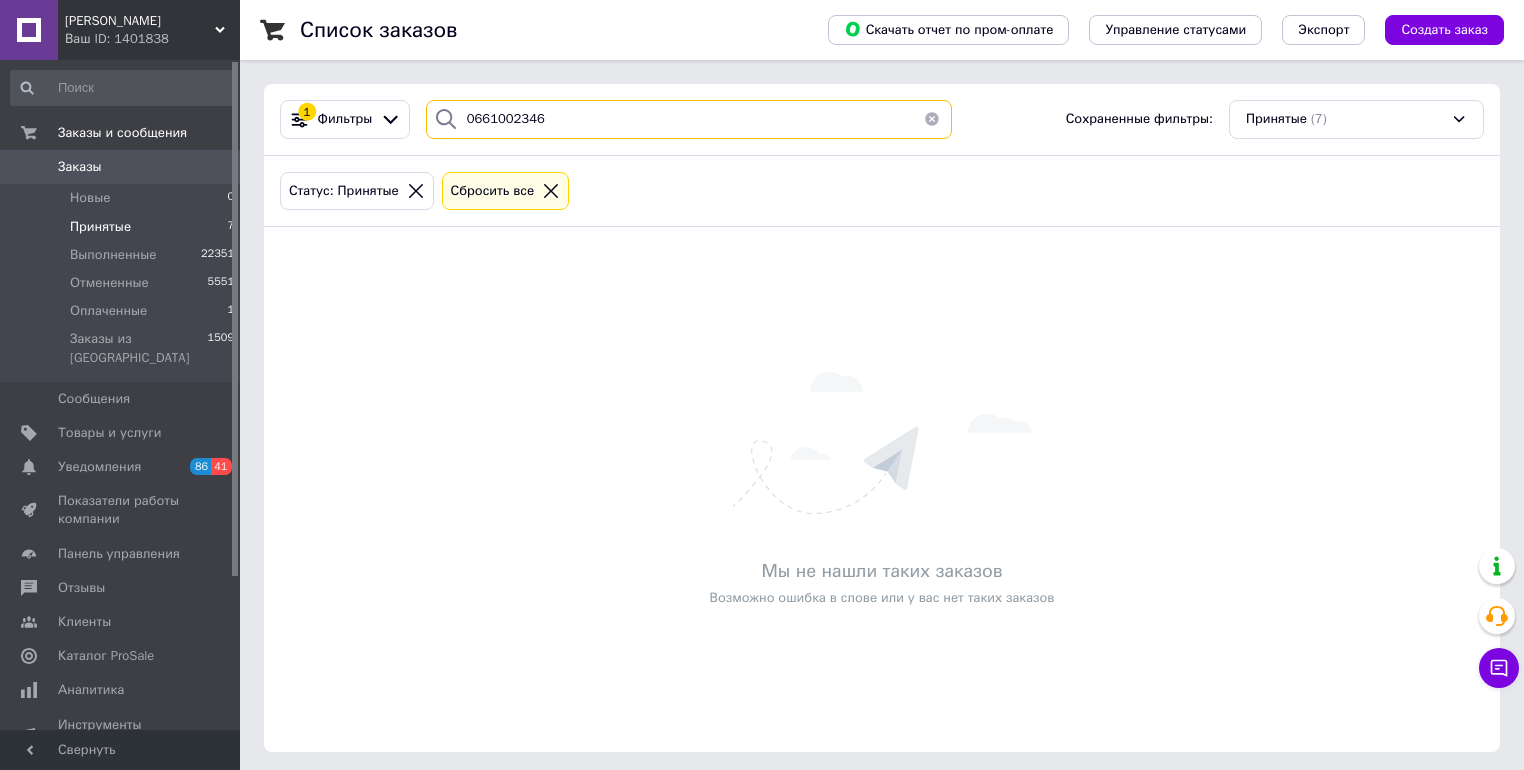 type on "0661002346" 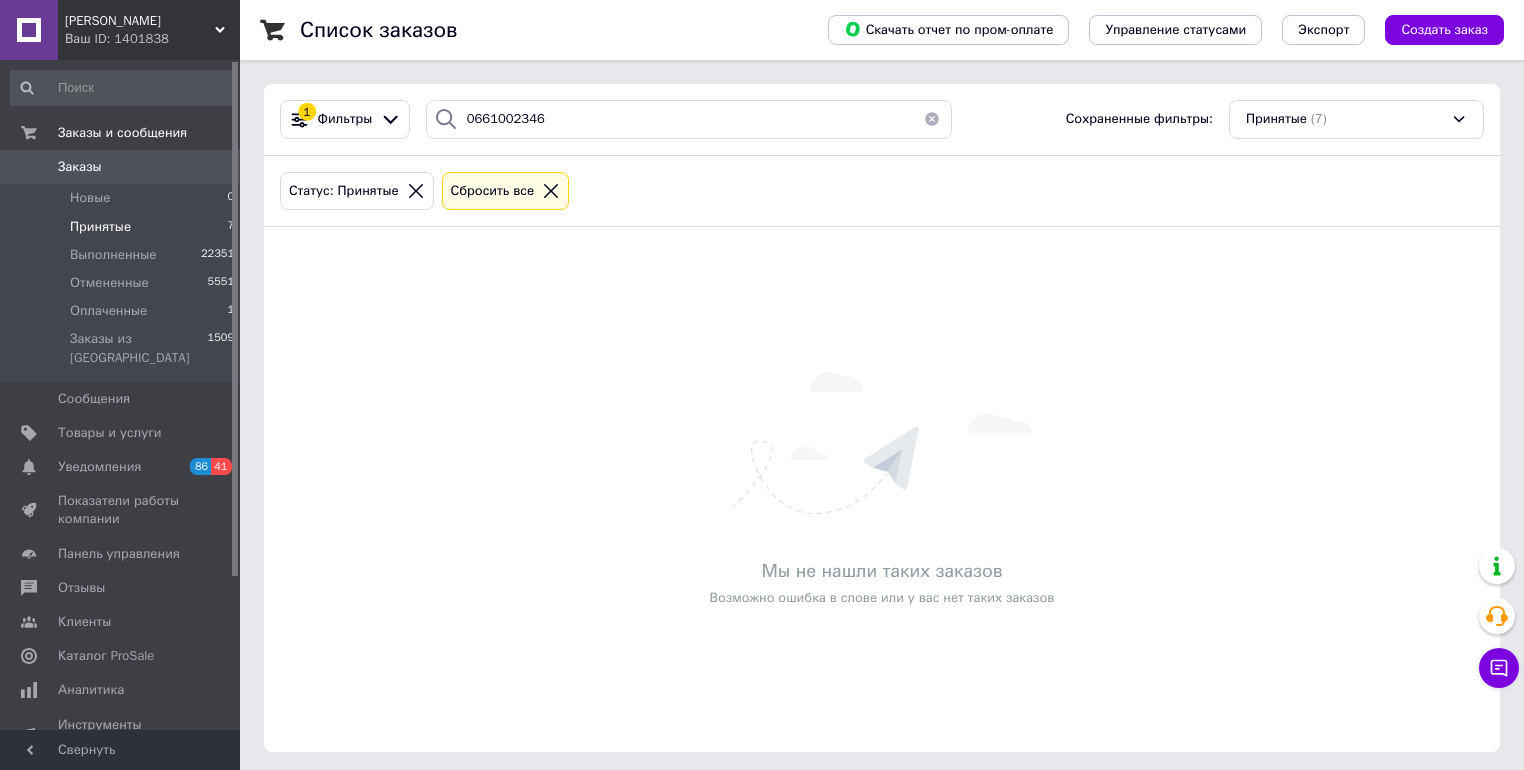 click on "0" at bounding box center (212, 167) 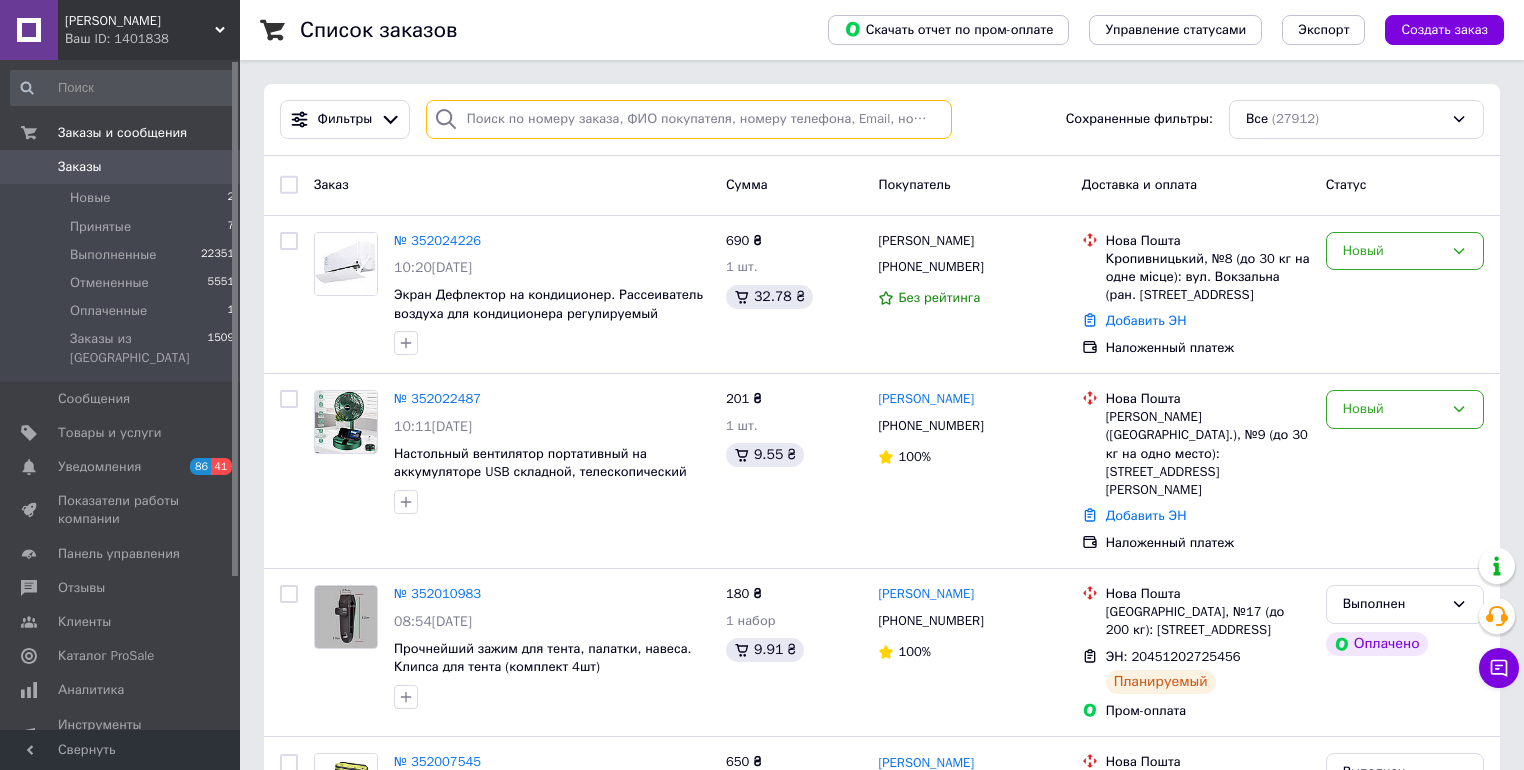 click at bounding box center (689, 119) 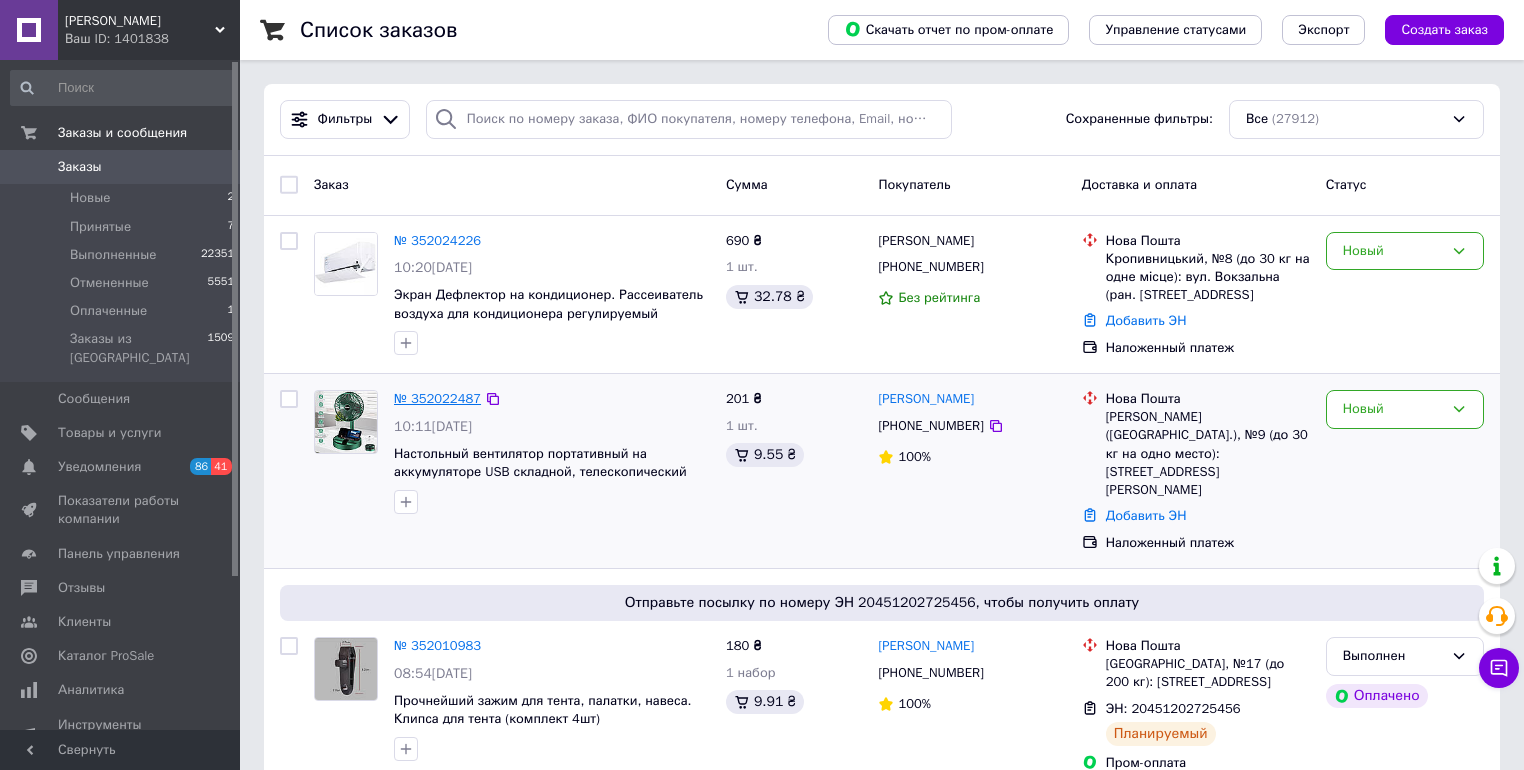 click on "№ 352022487" at bounding box center [437, 398] 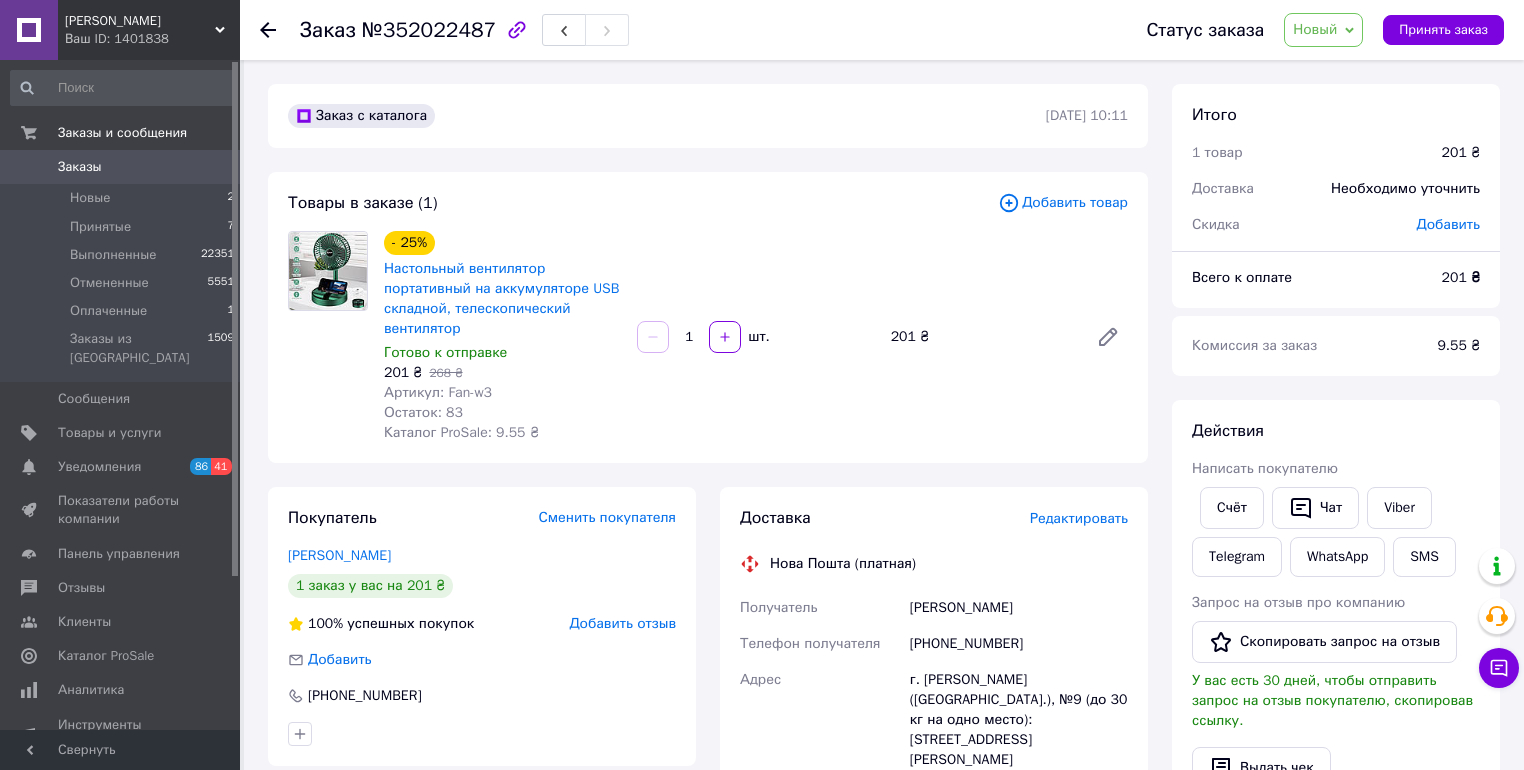 click on "Новый" at bounding box center (1323, 30) 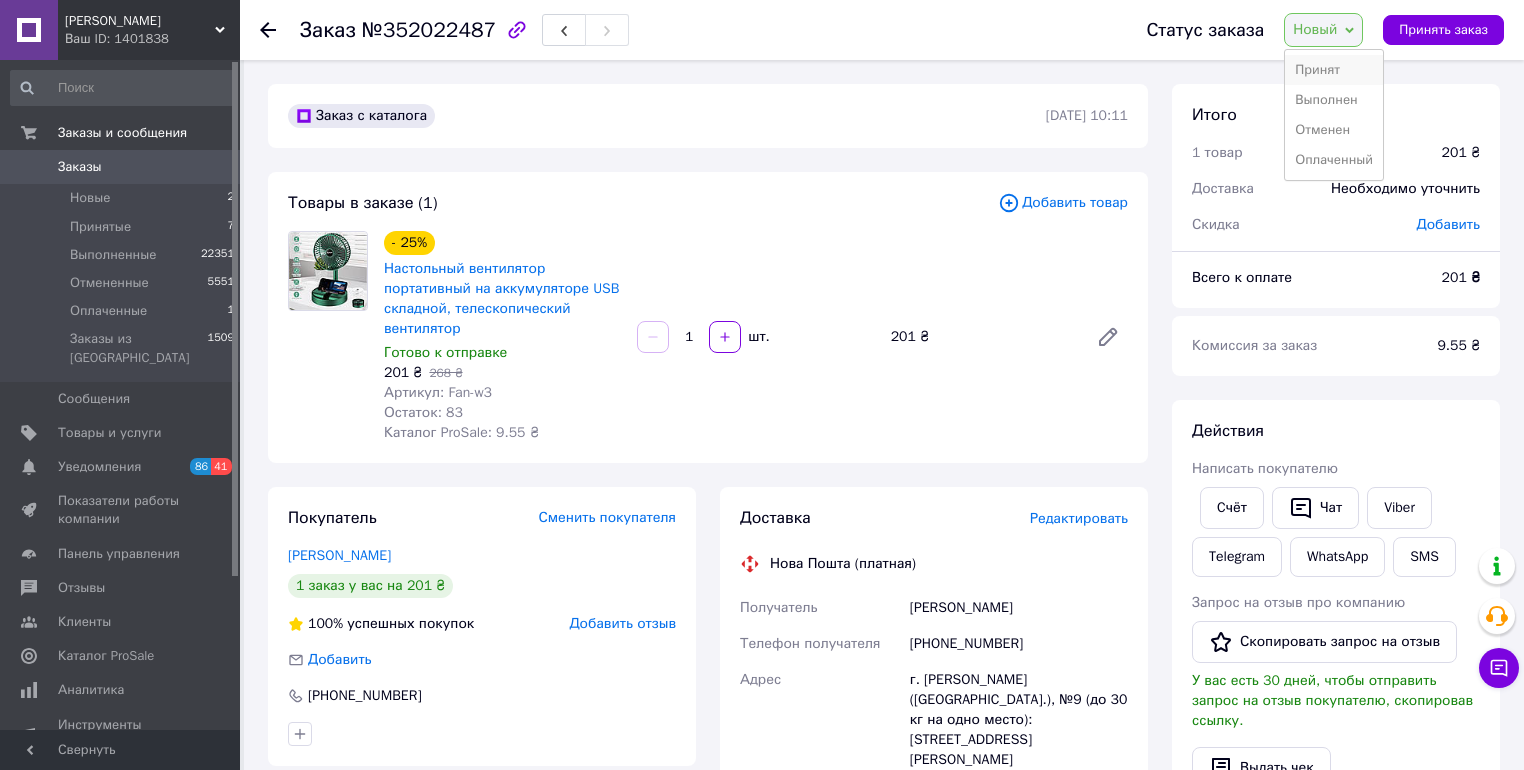 click on "Принят" at bounding box center (1334, 70) 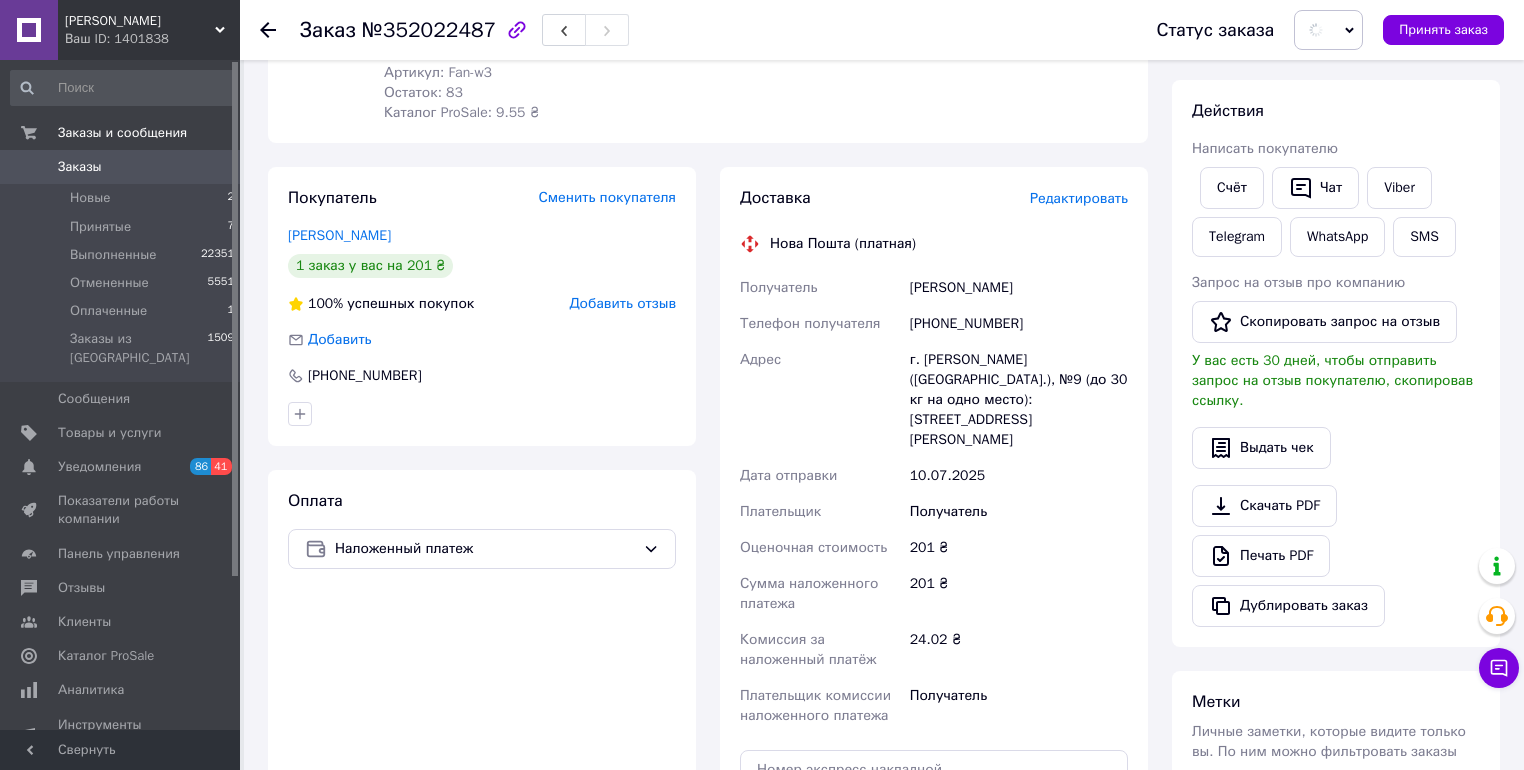 scroll, scrollTop: 400, scrollLeft: 0, axis: vertical 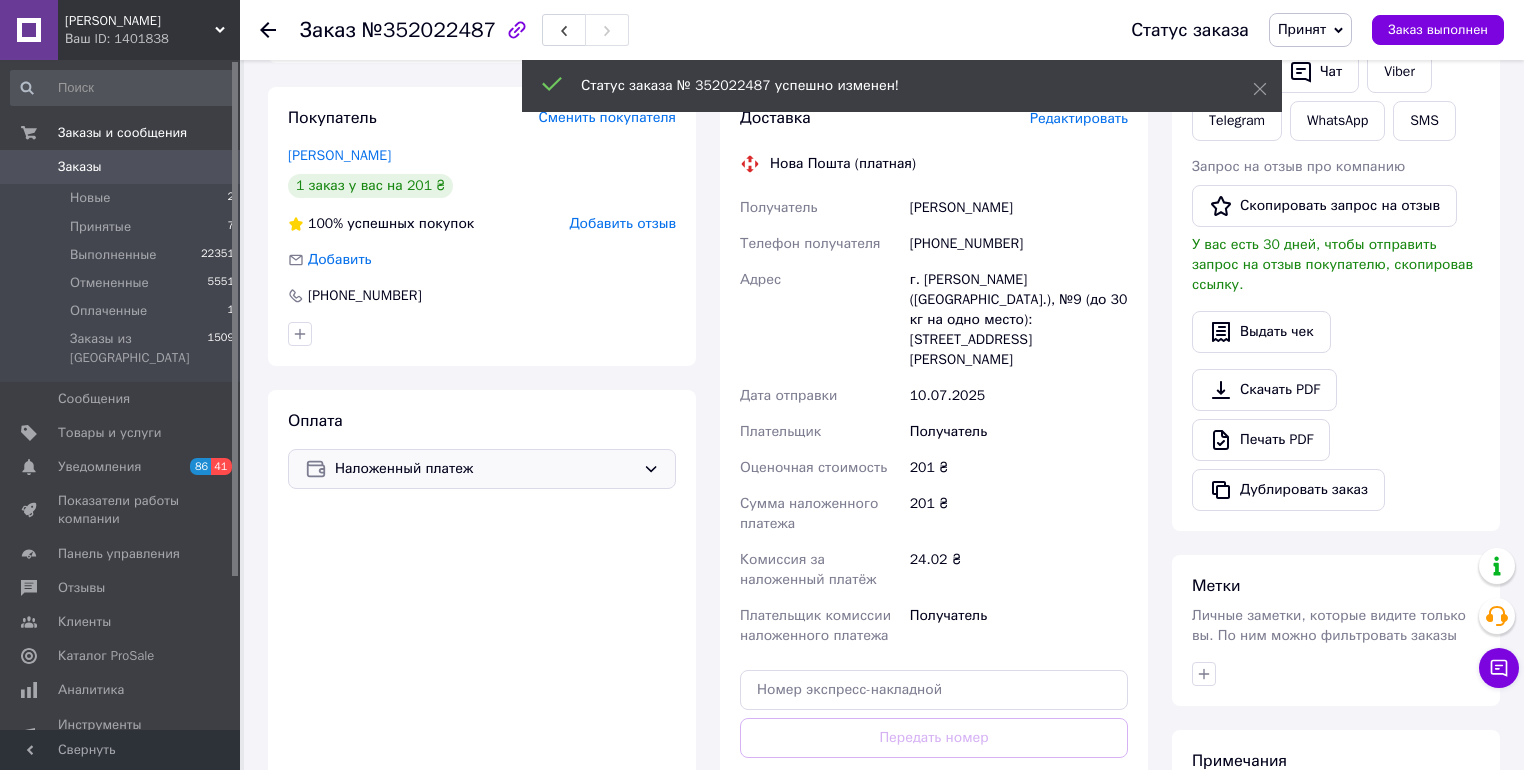 click on "Наложенный платеж" at bounding box center (485, 469) 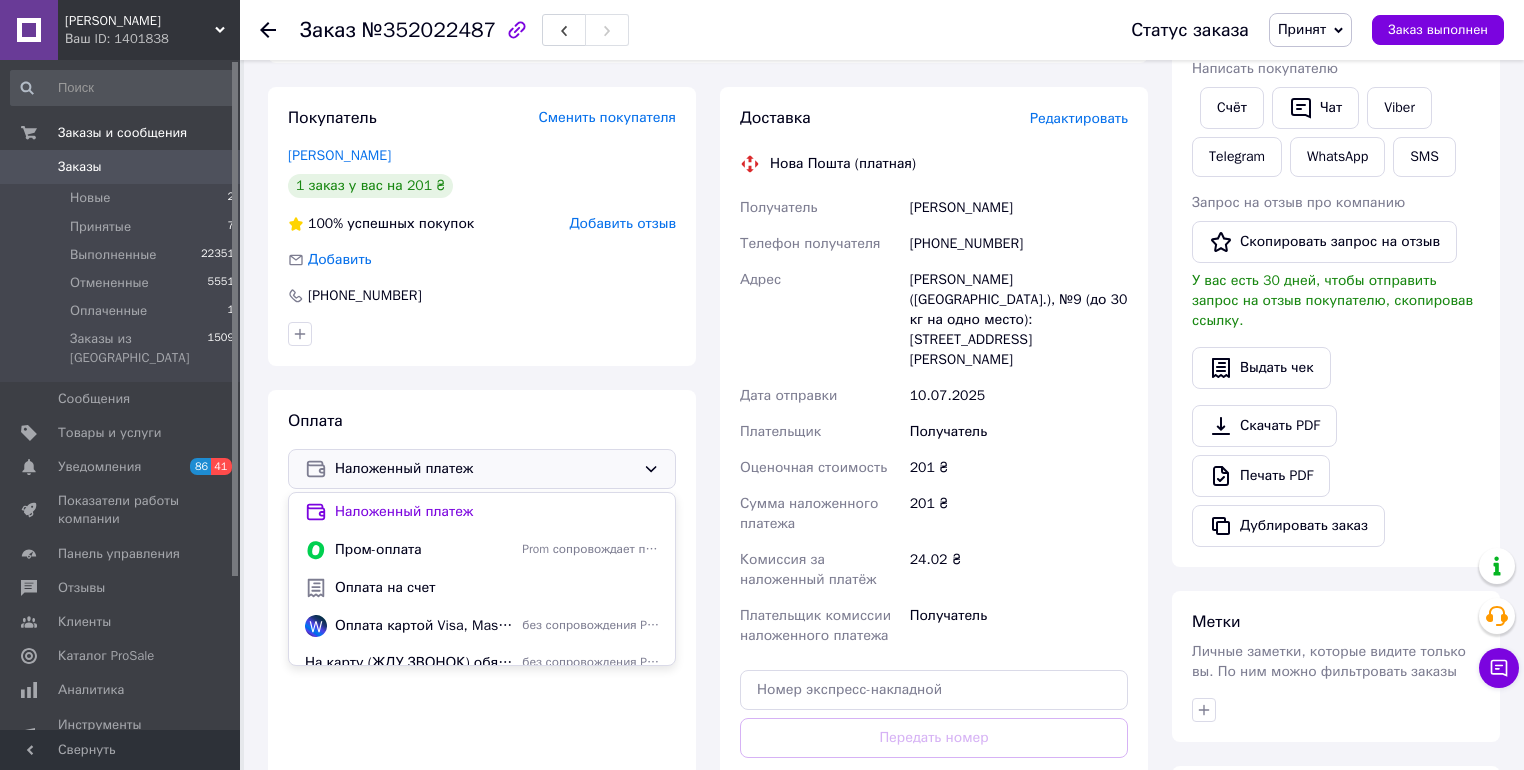 click on "Оплата на счет" at bounding box center (497, 588) 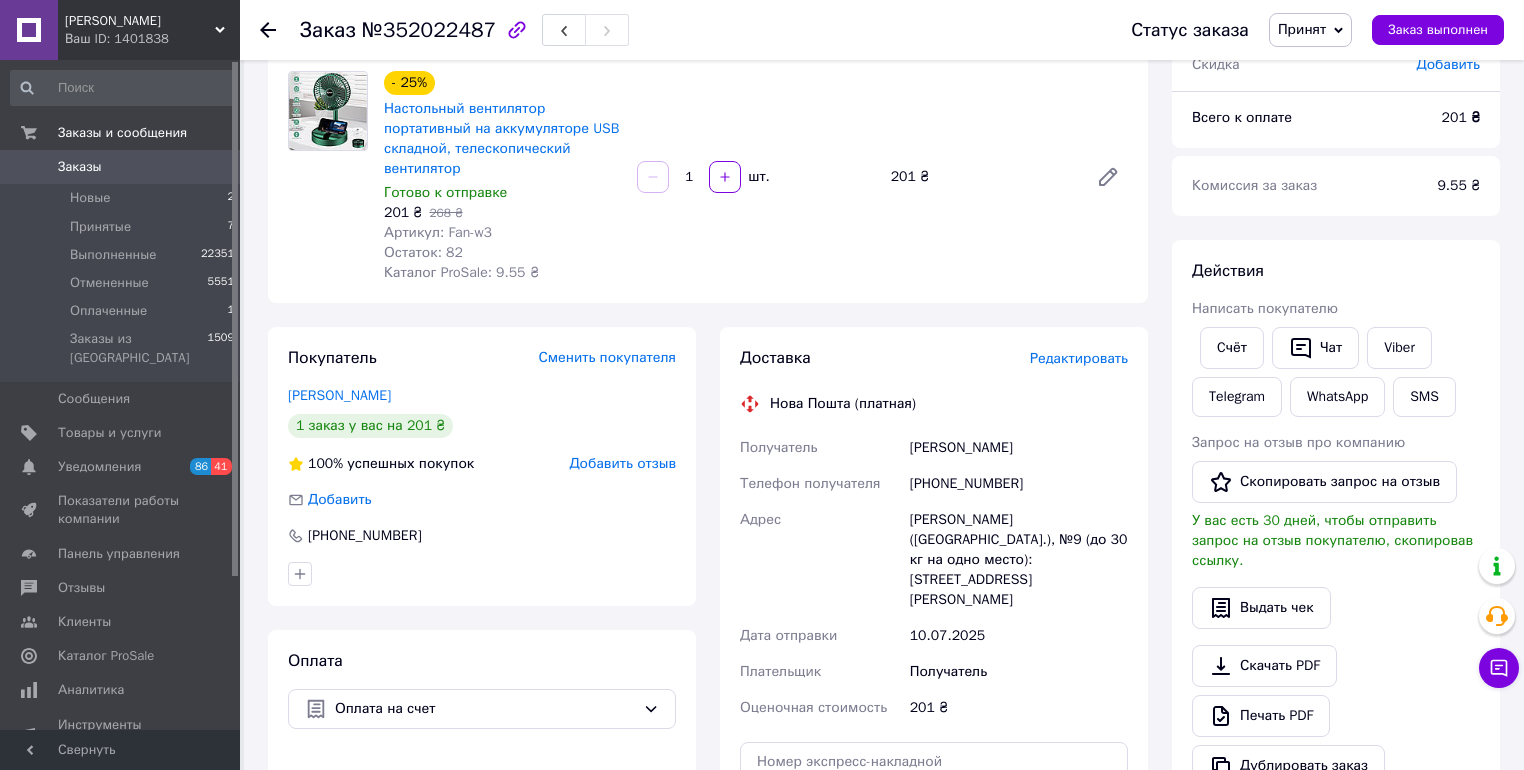 scroll, scrollTop: 0, scrollLeft: 0, axis: both 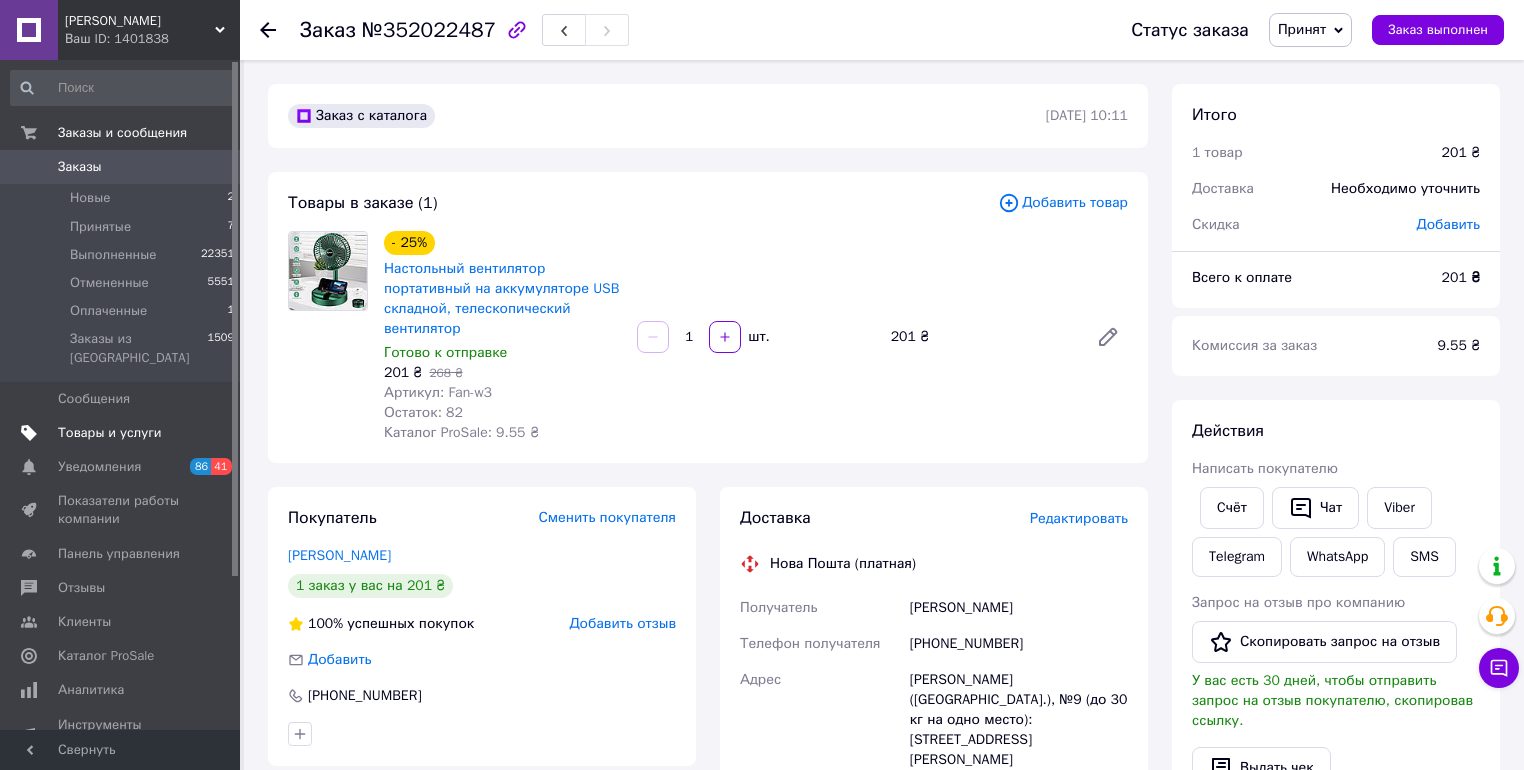 click on "Товары и услуги" at bounding box center (110, 433) 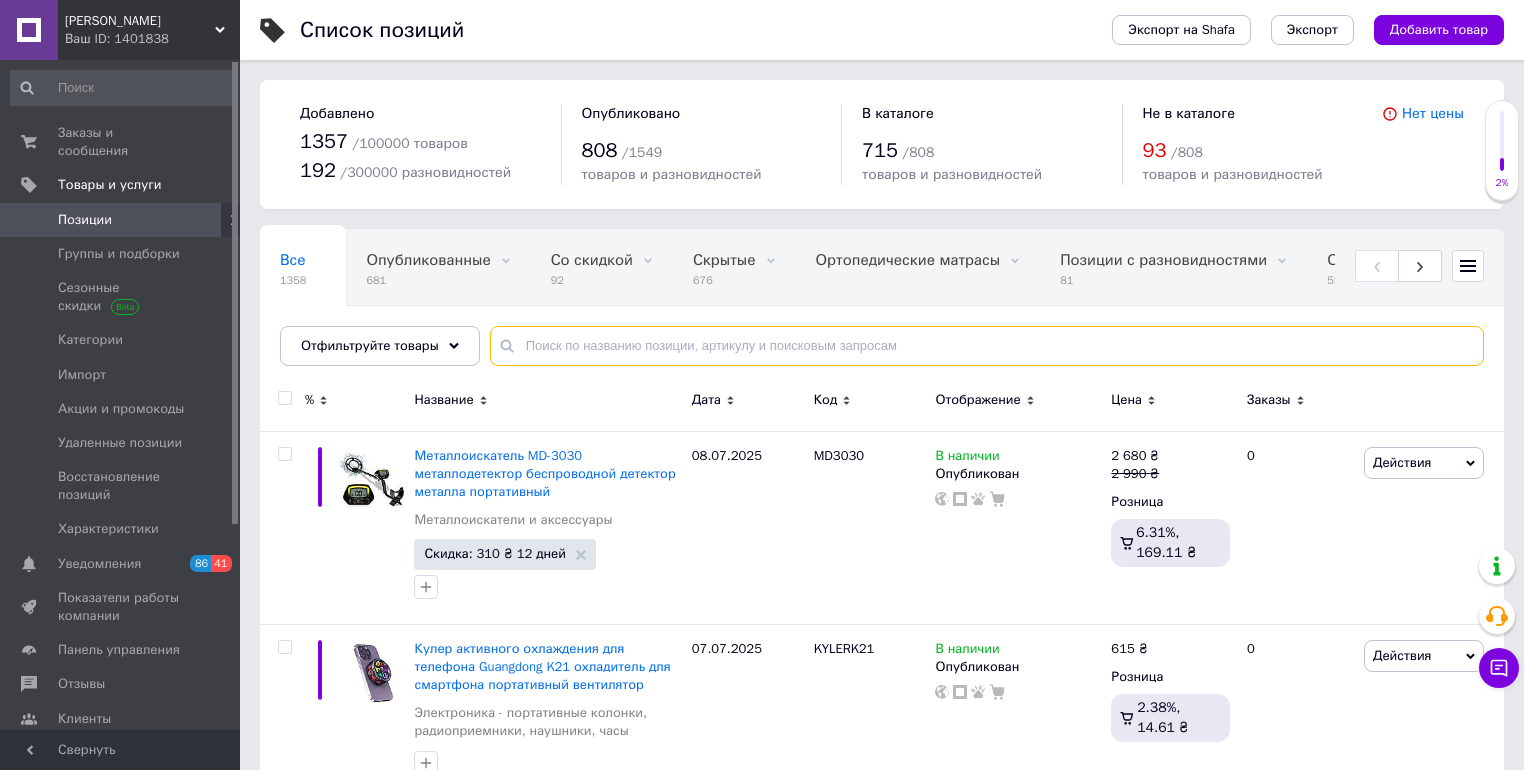 click at bounding box center (987, 346) 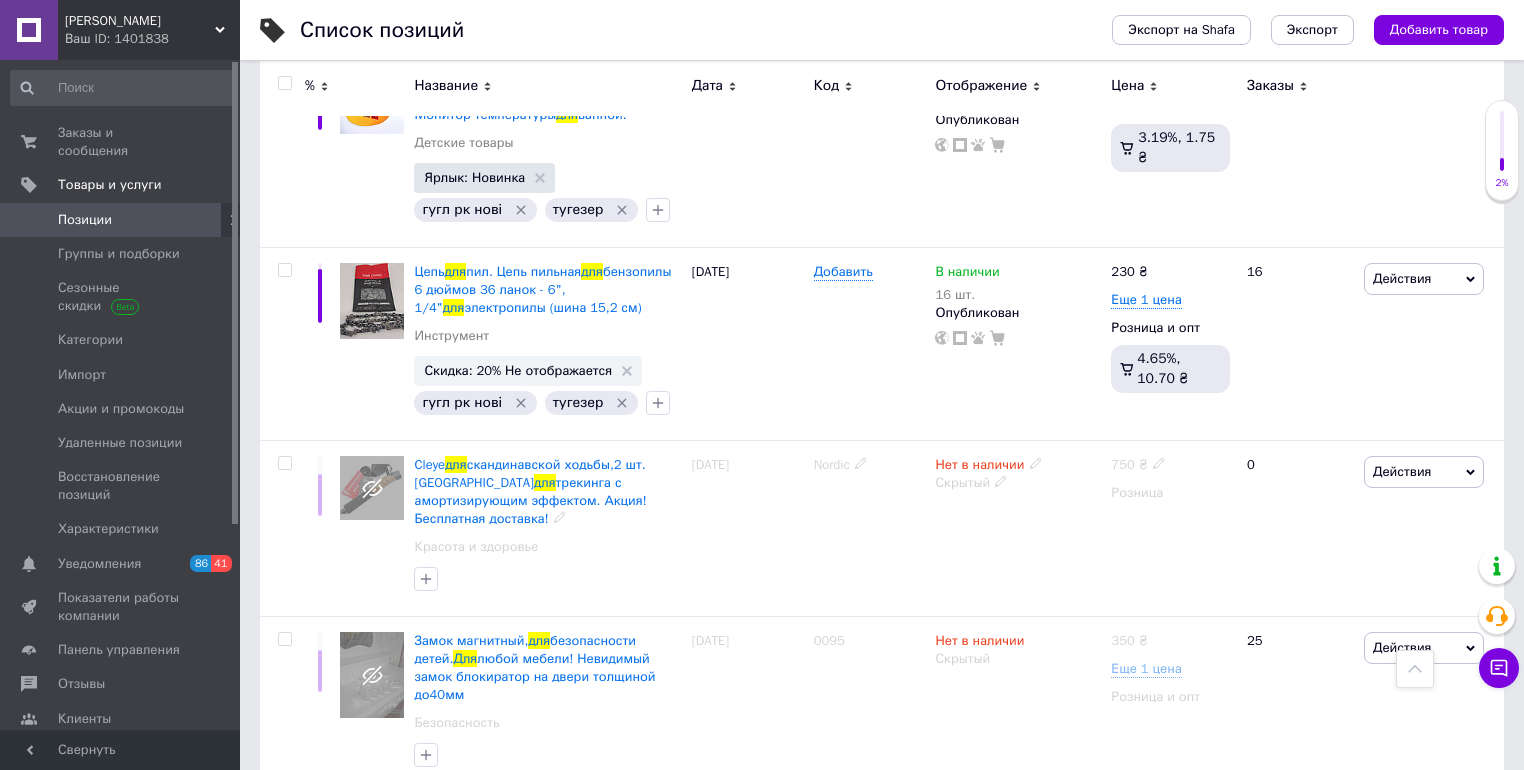 scroll, scrollTop: 2480, scrollLeft: 0, axis: vertical 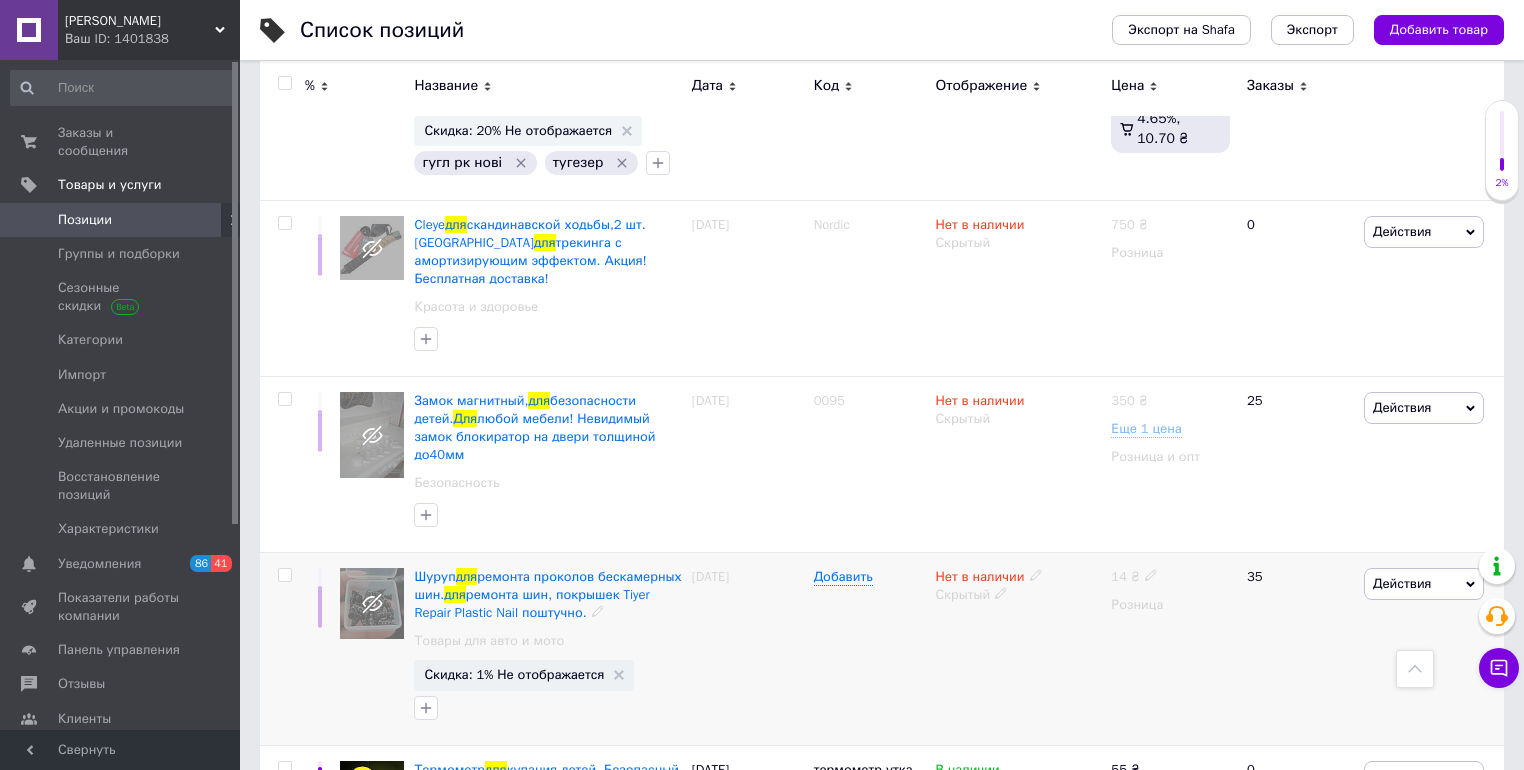 type on "для безкам" 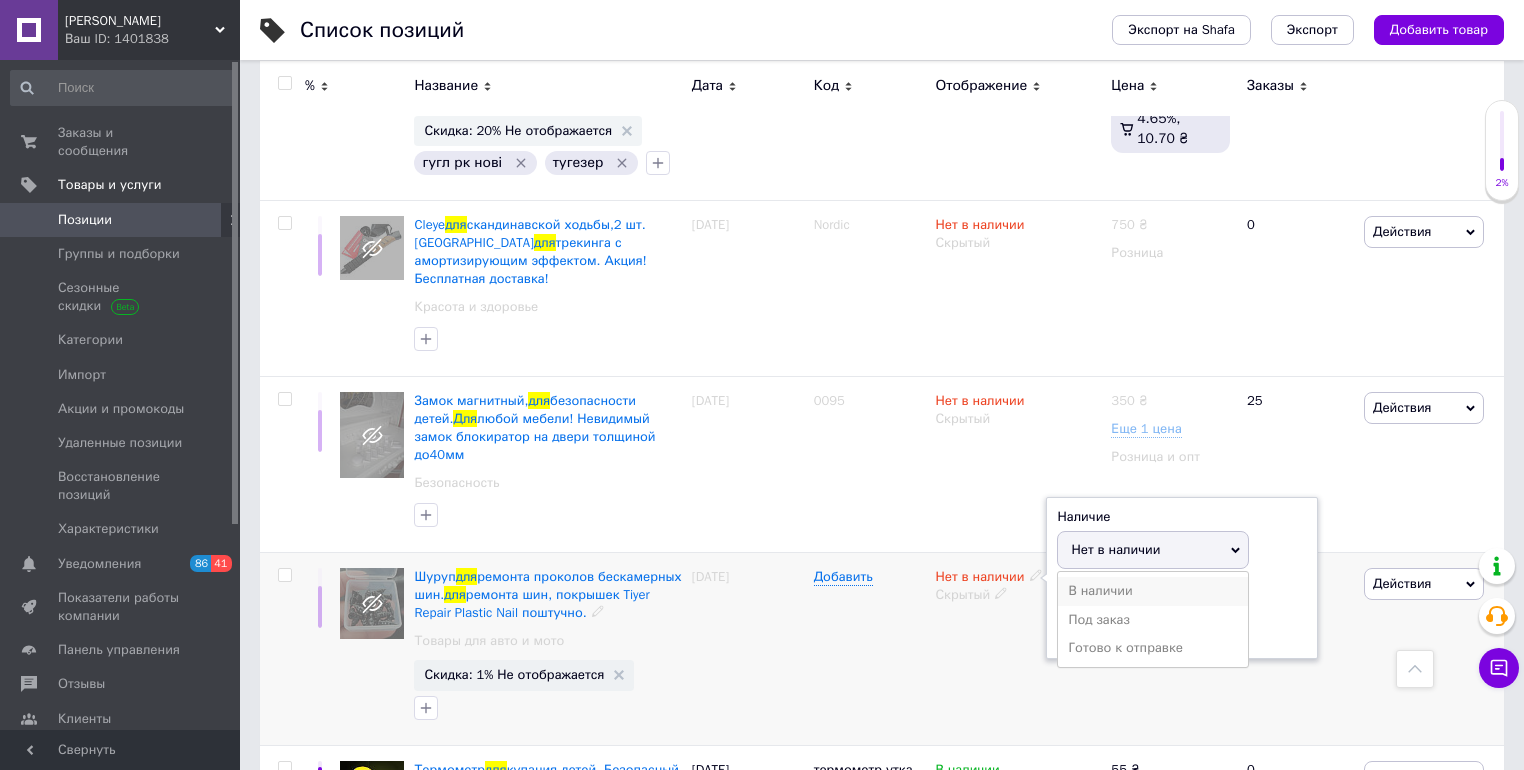 click on "В наличии" at bounding box center [1153, 591] 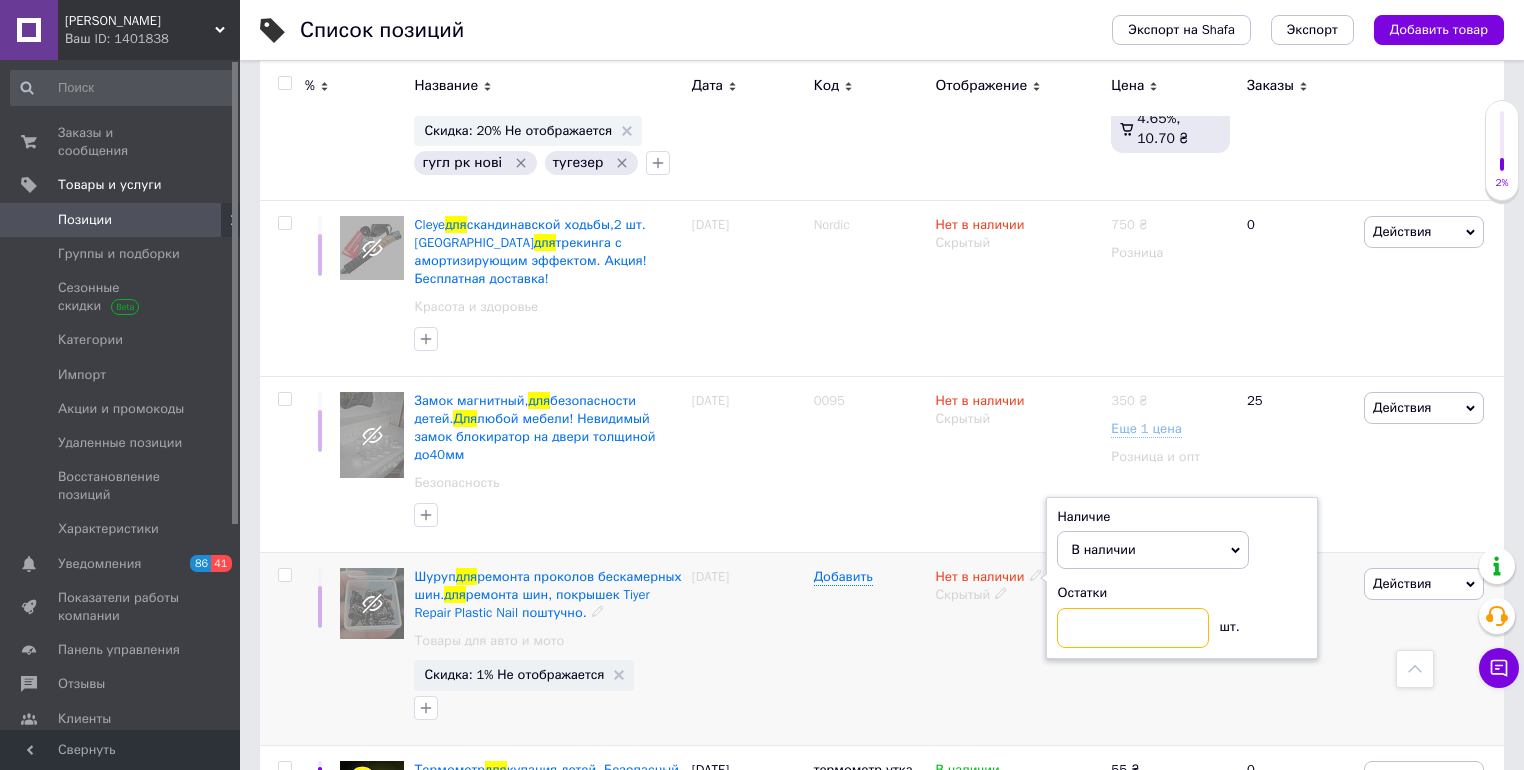 click at bounding box center (1133, 628) 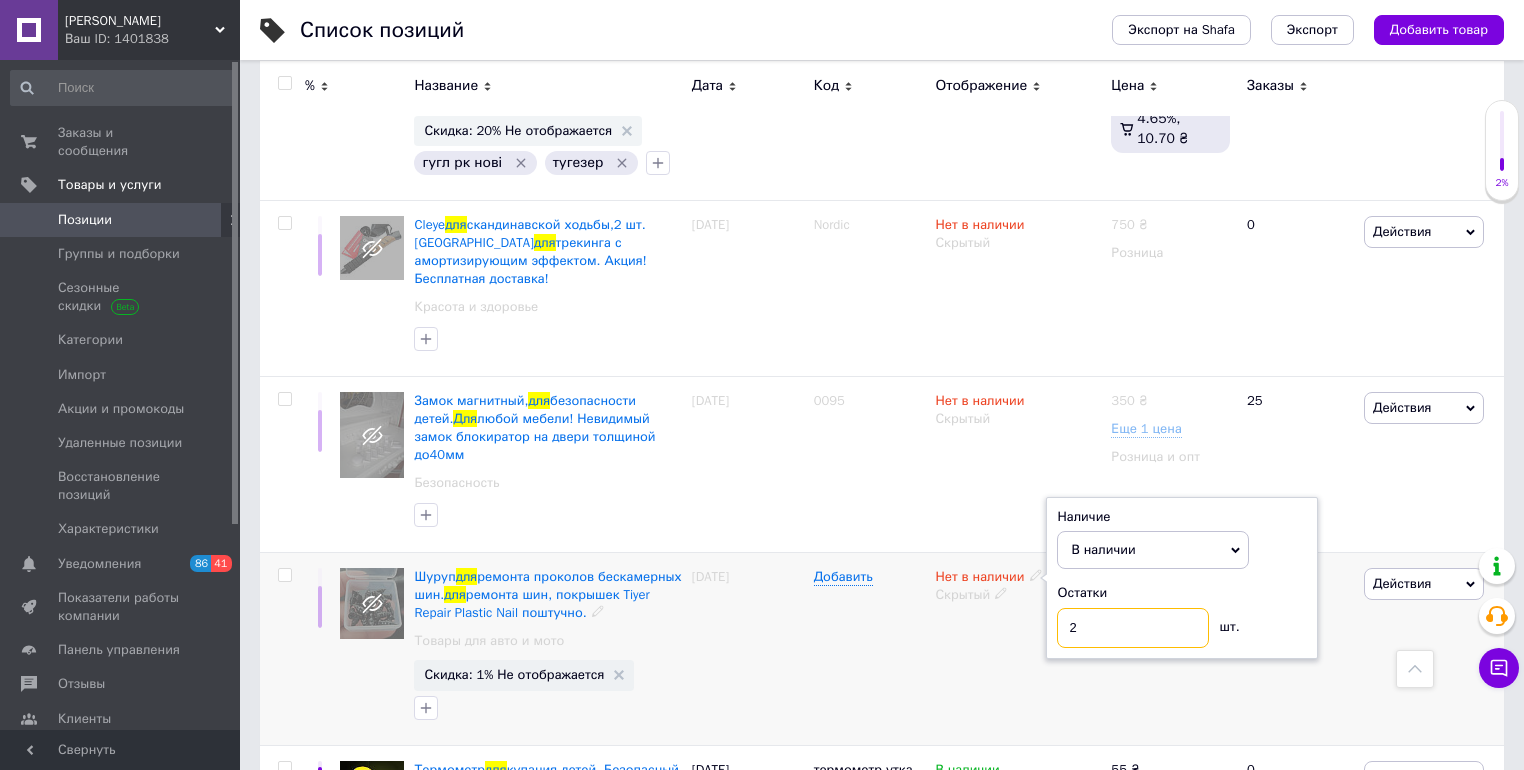 type on "2" 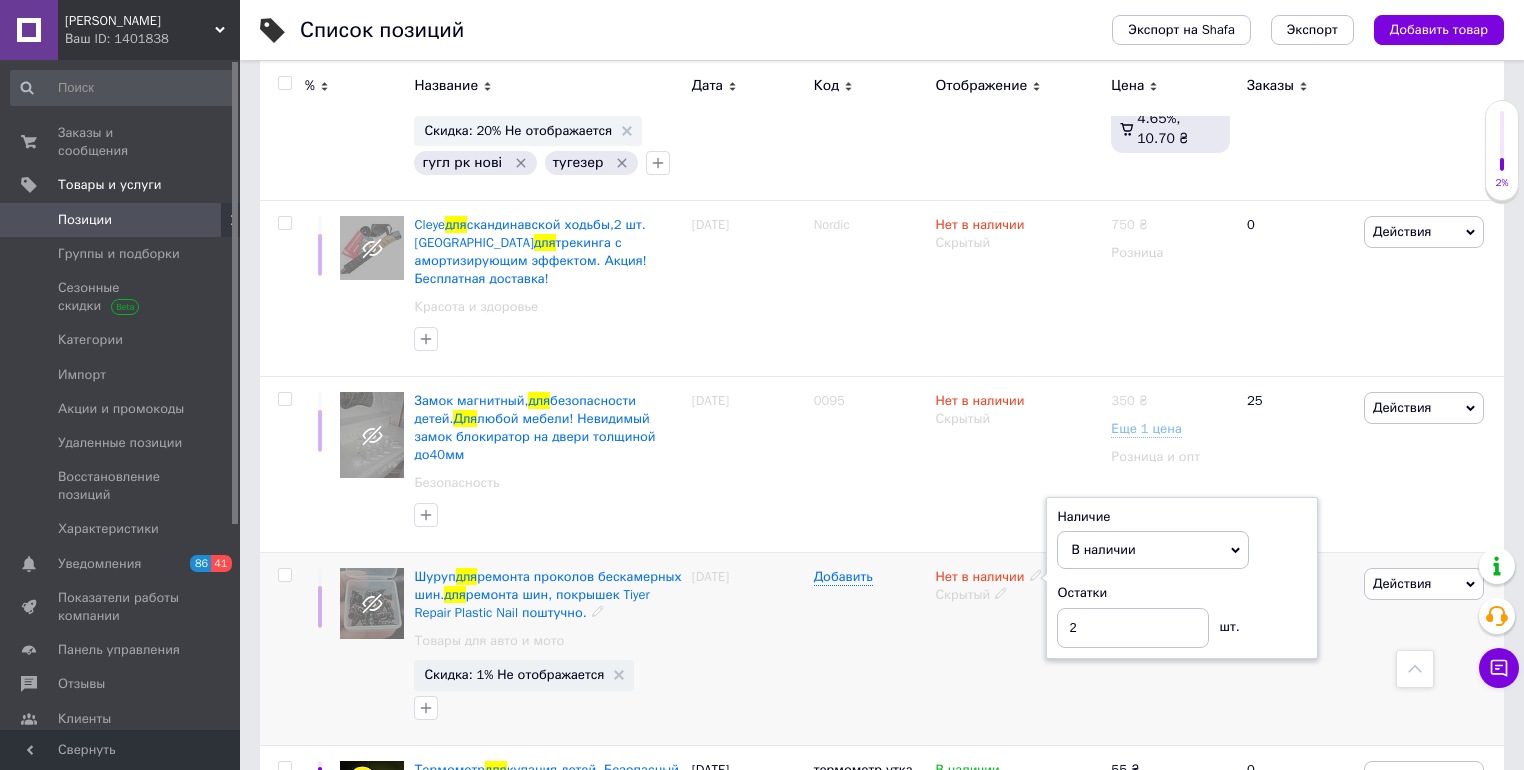 click on "[DATE]" at bounding box center (748, 648) 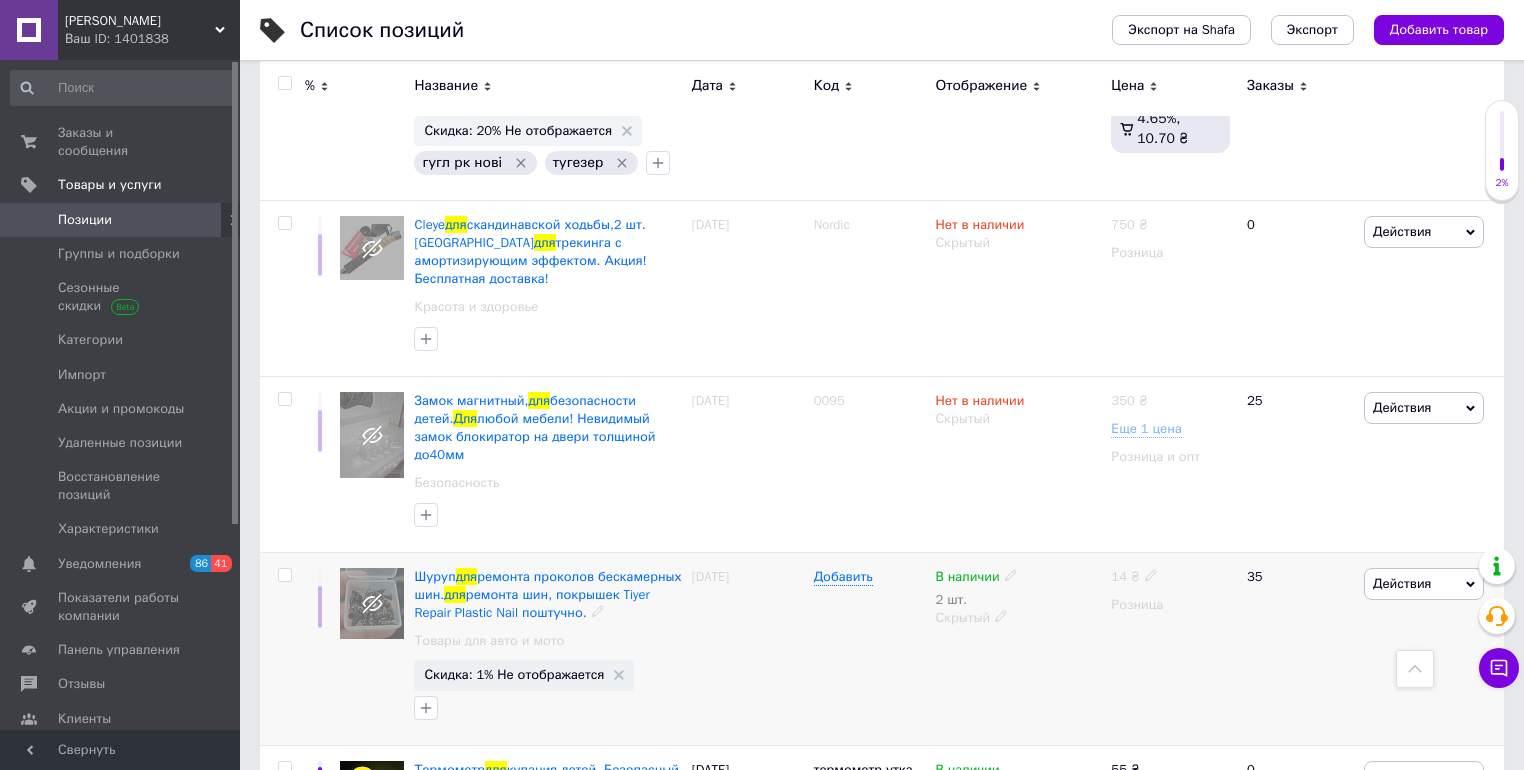 drag, startPoint x: 913, startPoint y: 579, endPoint x: 936, endPoint y: 582, distance: 23.194826 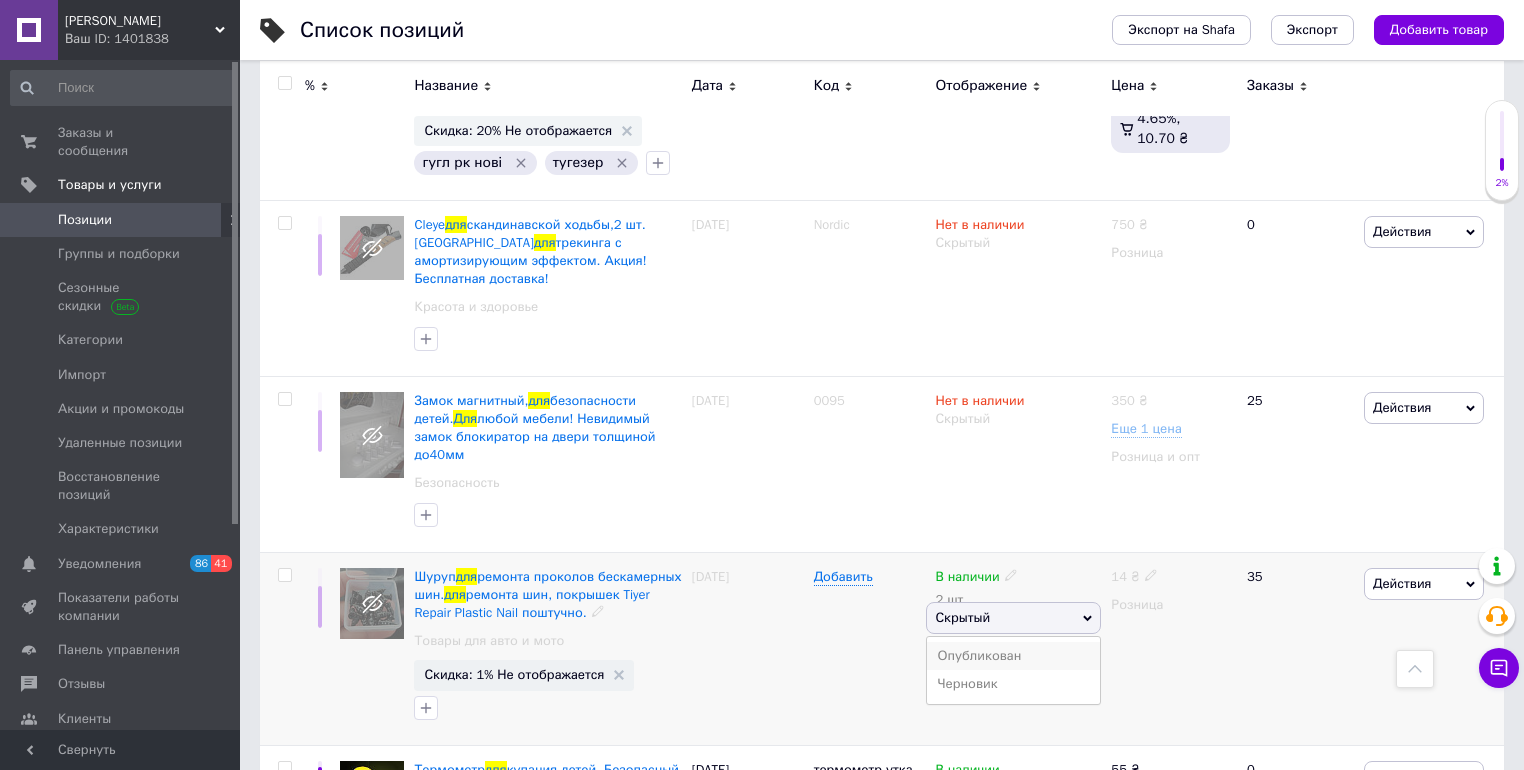 click on "Опубликован" at bounding box center [1013, 656] 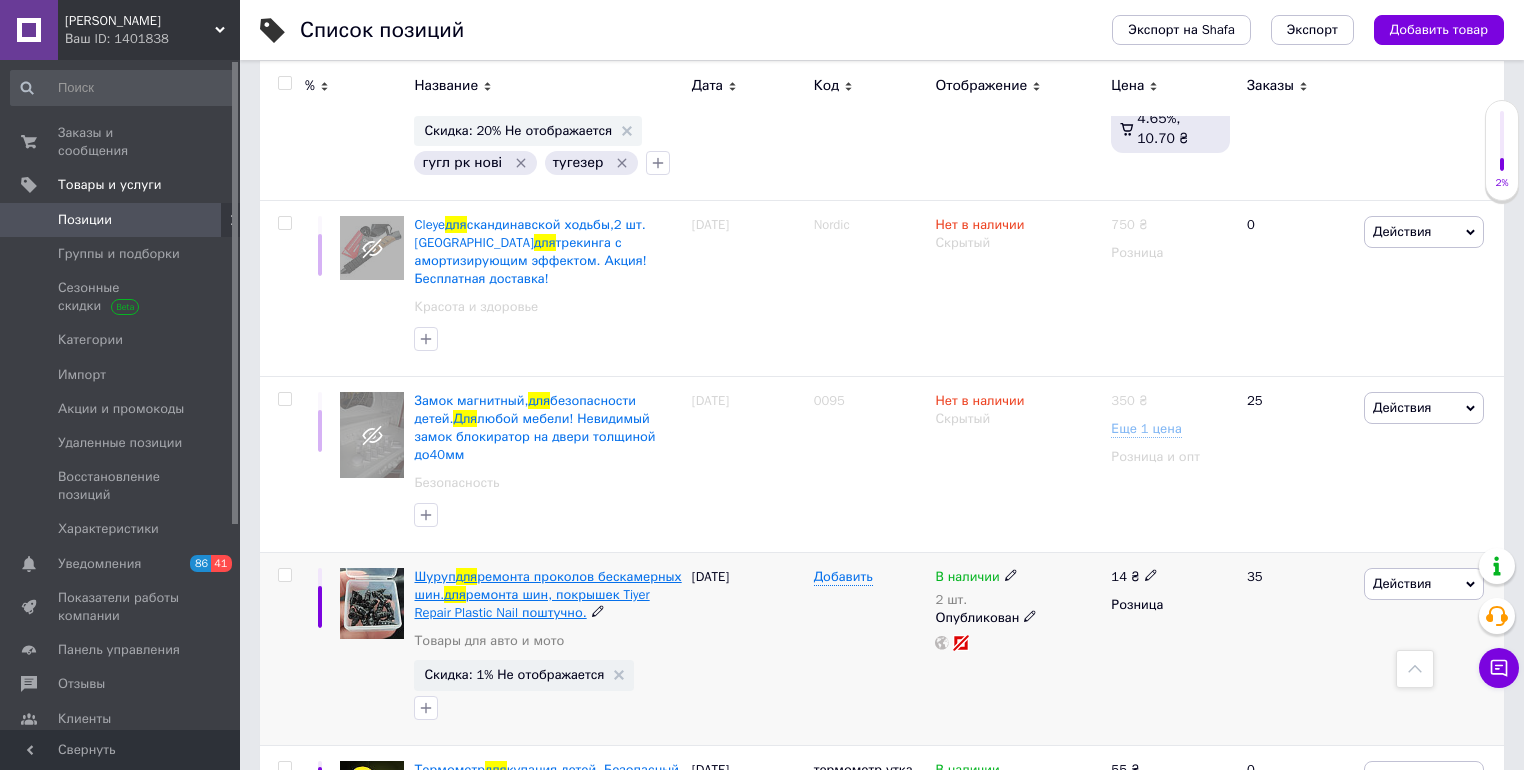 click on "ремонта шин, покрышек Tiyer Repair Plastic Nail поштучно." at bounding box center (531, 603) 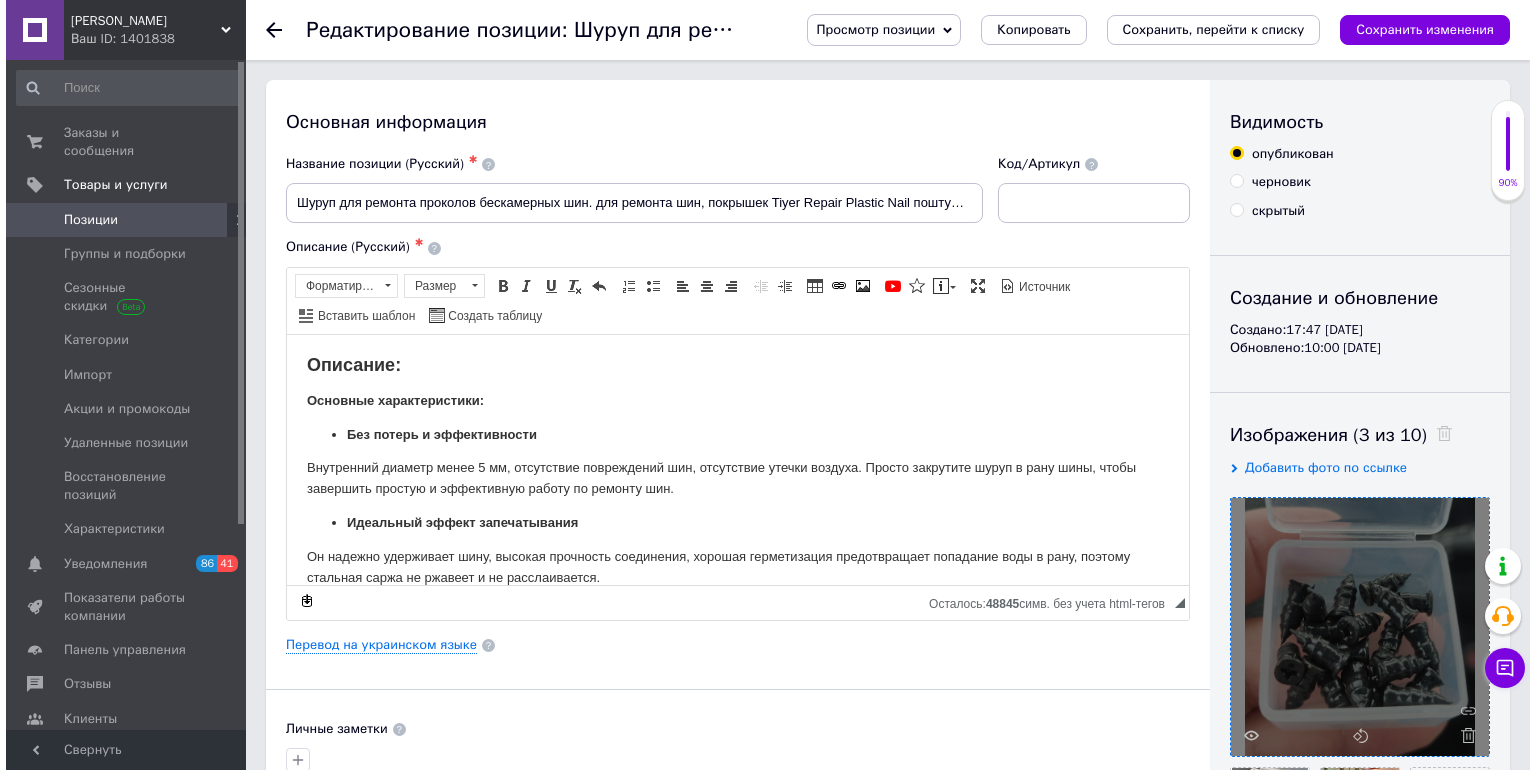 scroll, scrollTop: 480, scrollLeft: 0, axis: vertical 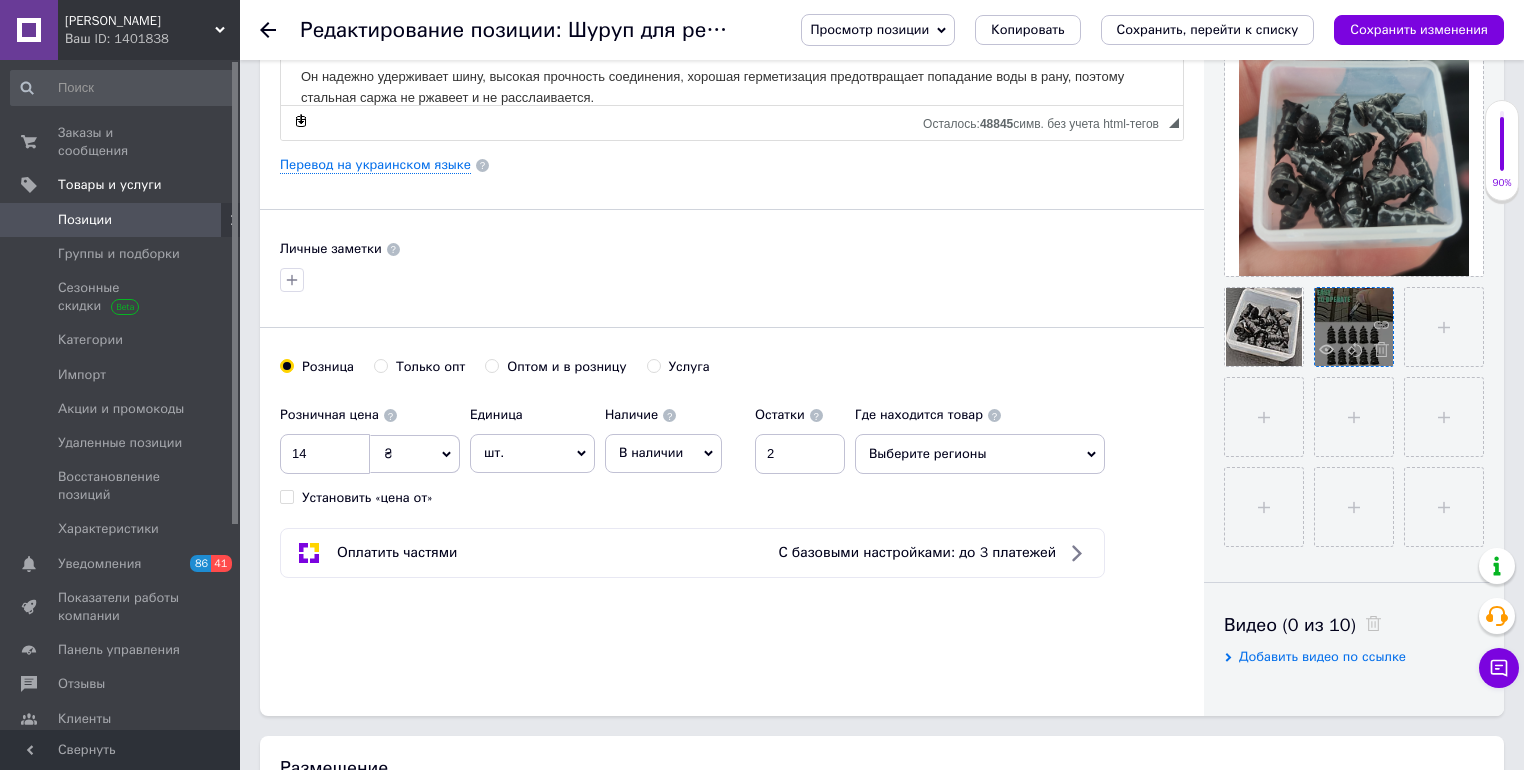 click at bounding box center (1354, 327) 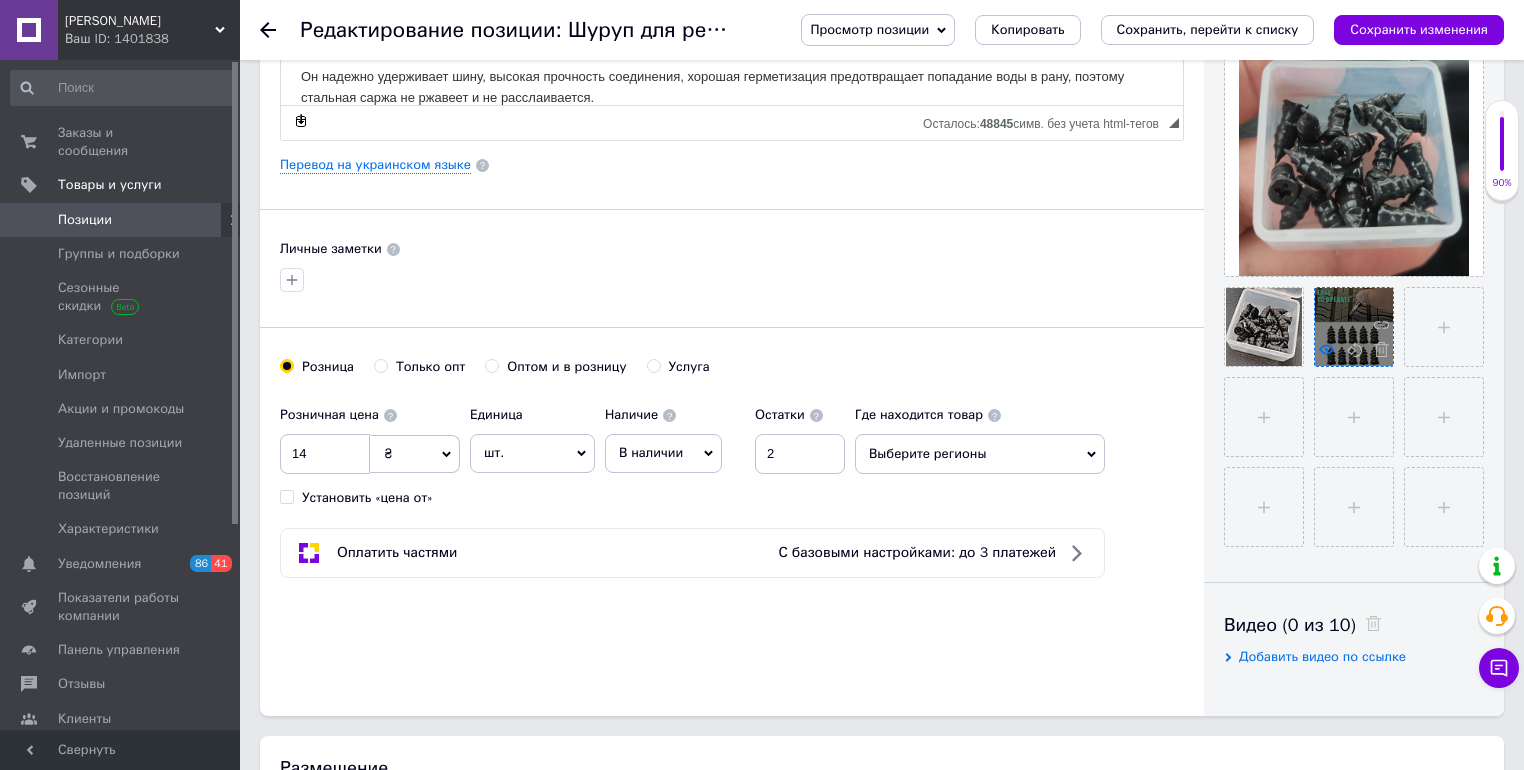 click 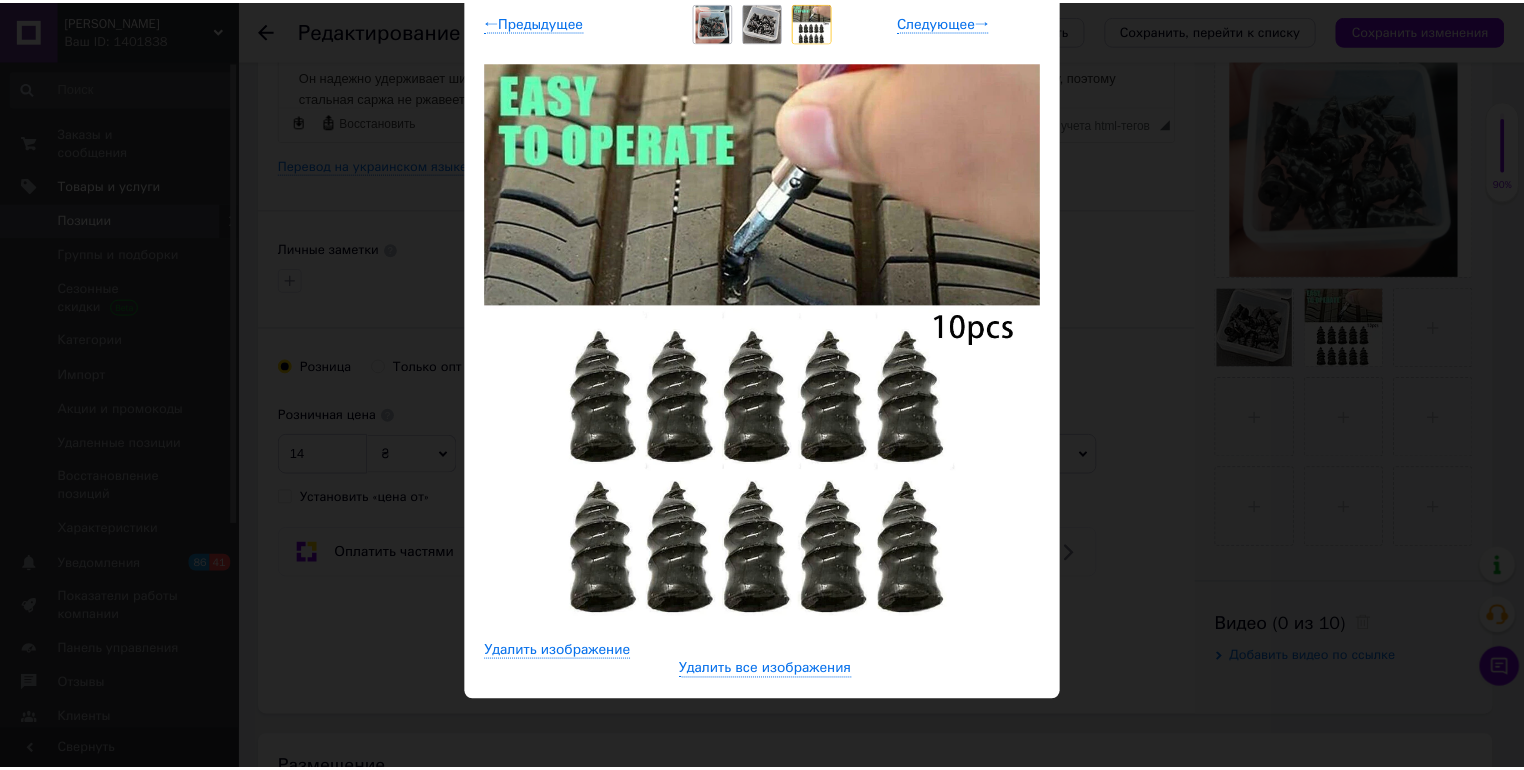 scroll, scrollTop: 0, scrollLeft: 0, axis: both 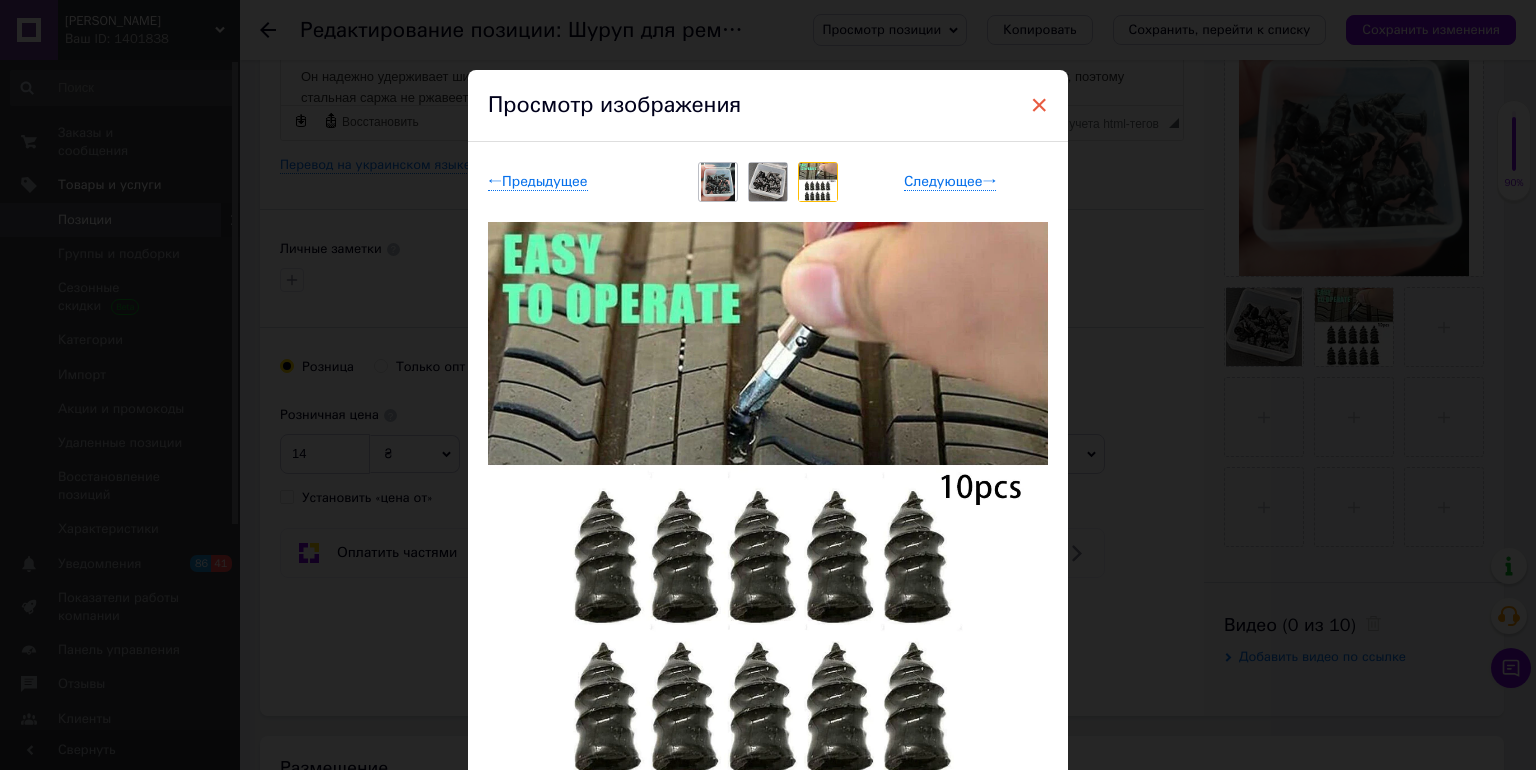 click on "×" at bounding box center [1039, 105] 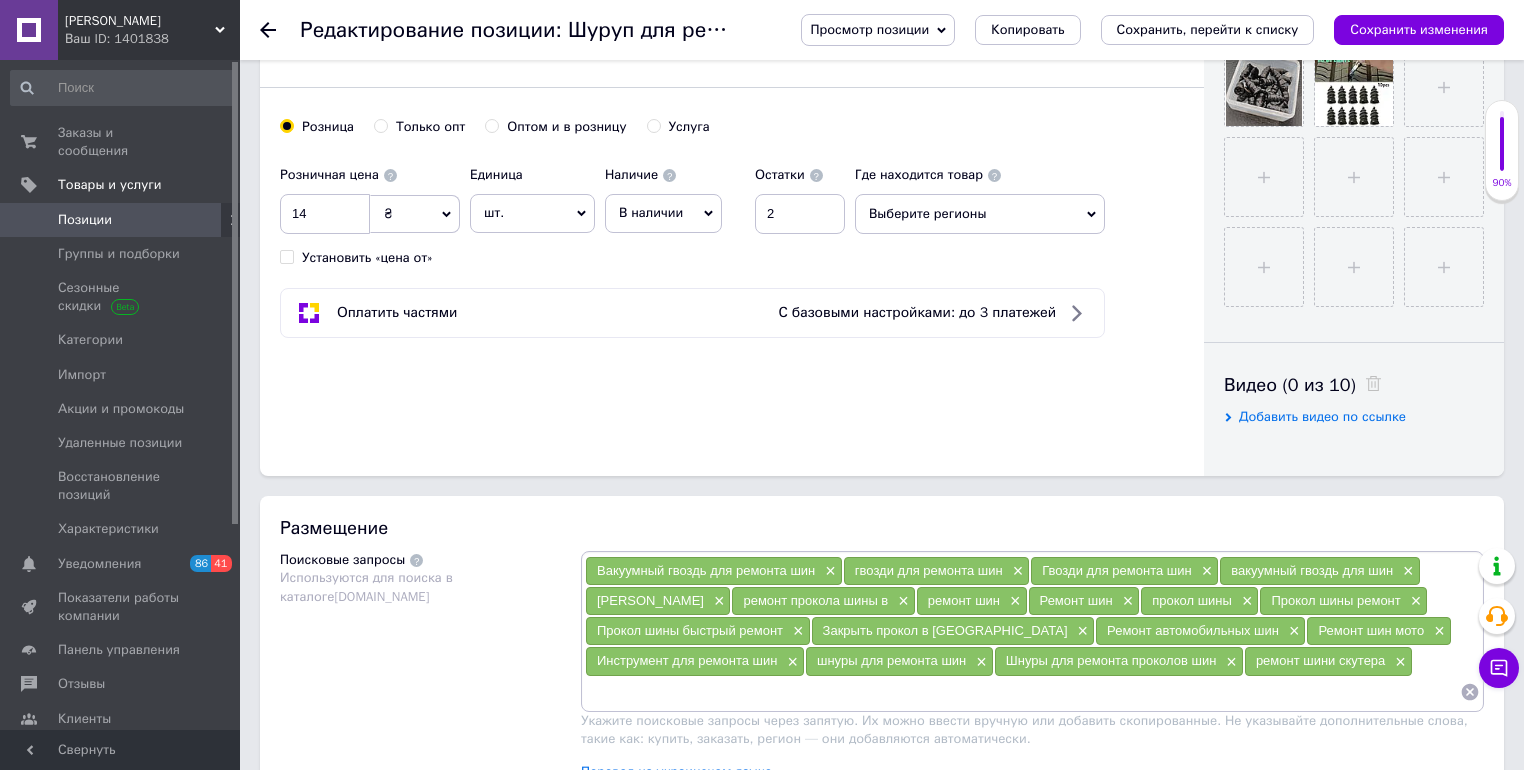 scroll, scrollTop: 240, scrollLeft: 0, axis: vertical 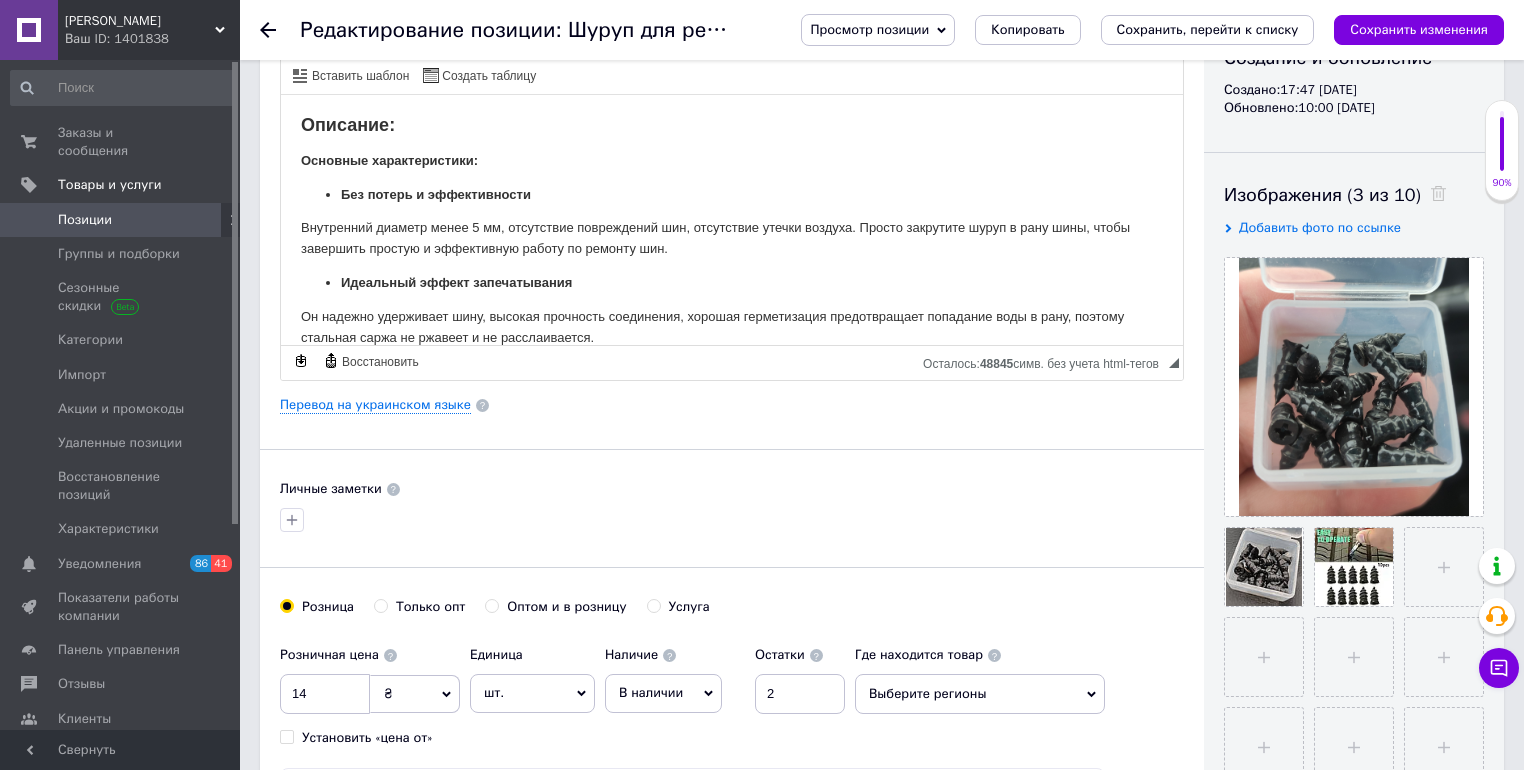 click at bounding box center (280, 30) 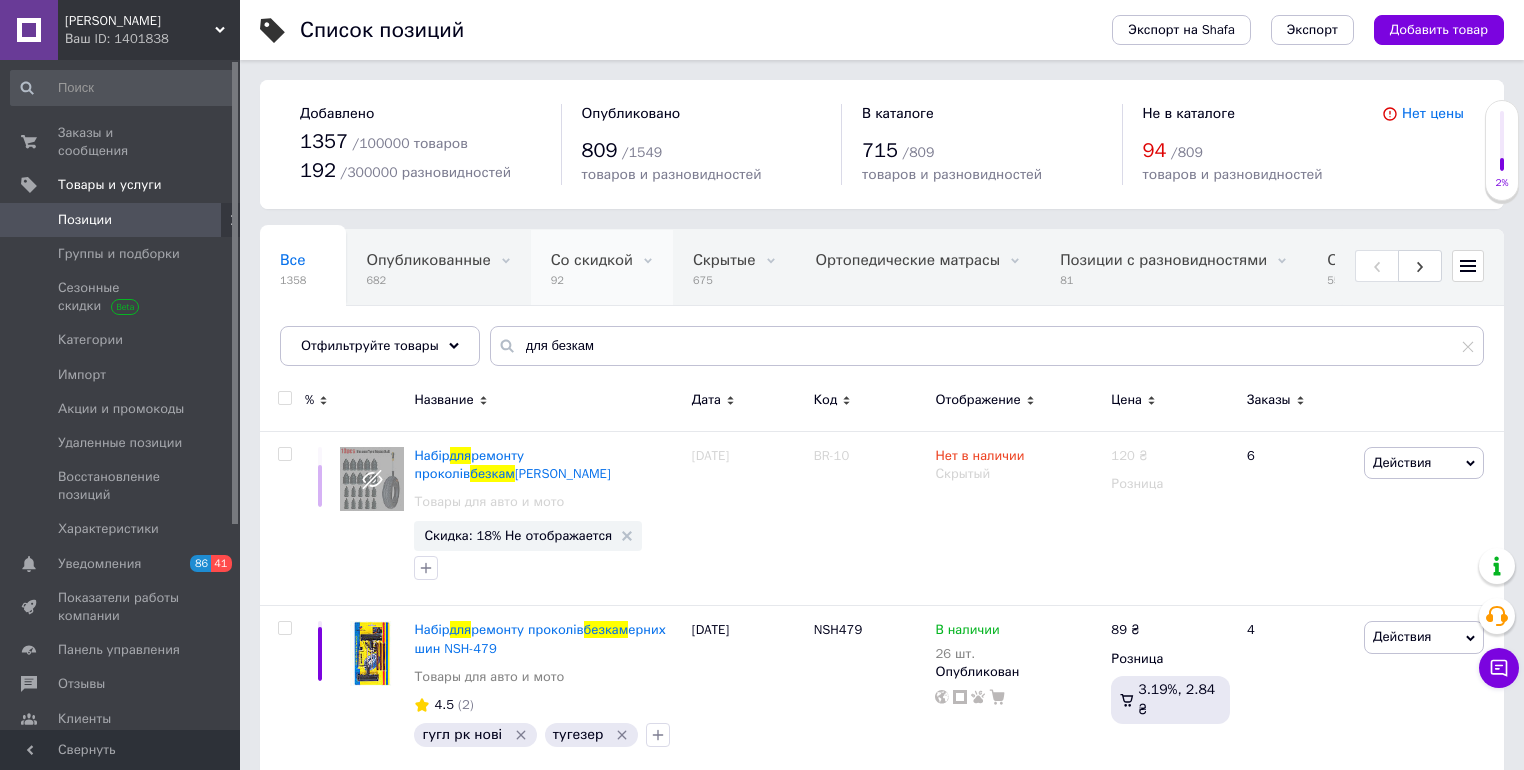 scroll, scrollTop: 212, scrollLeft: 0, axis: vertical 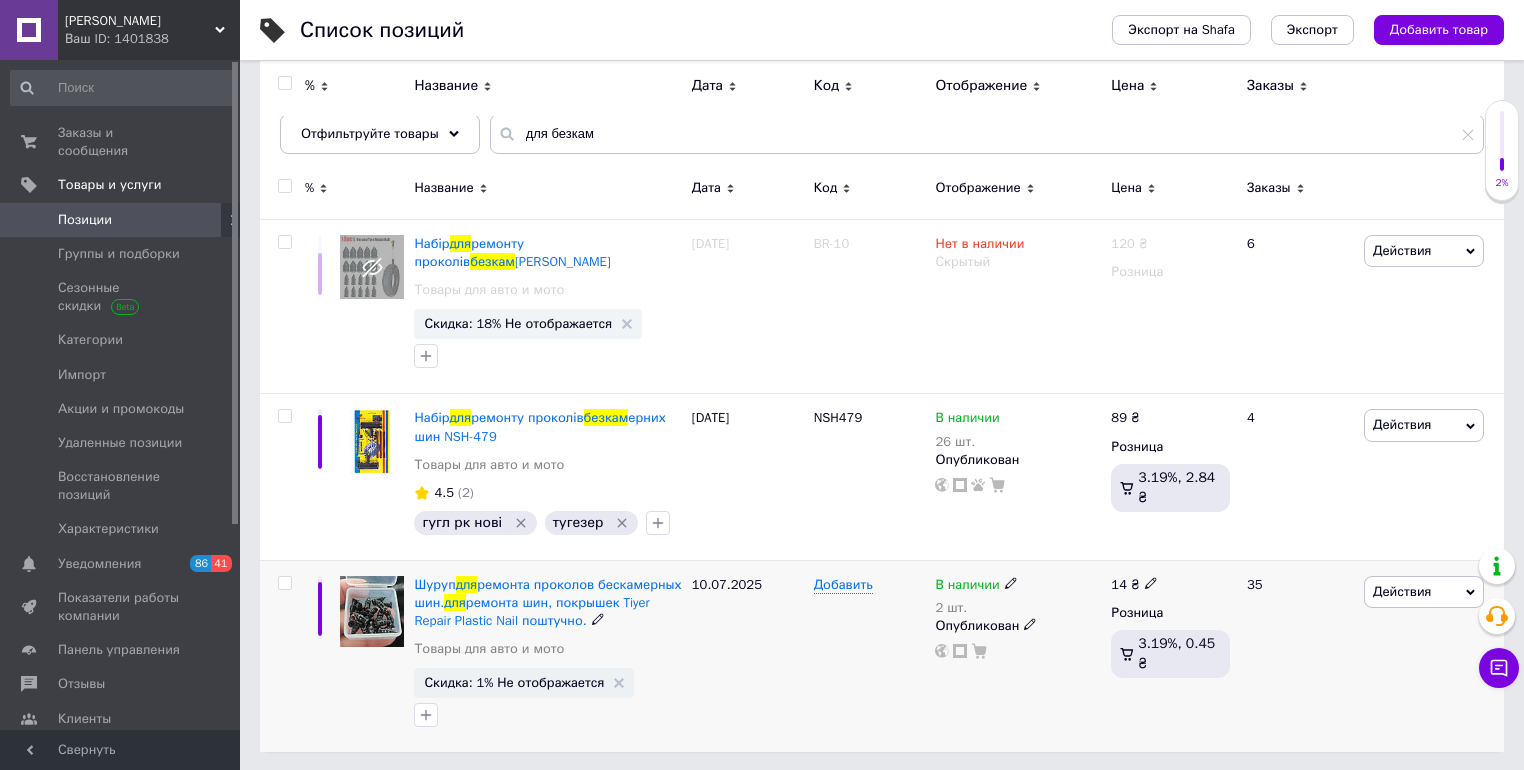 click on "В наличии" at bounding box center [976, 585] 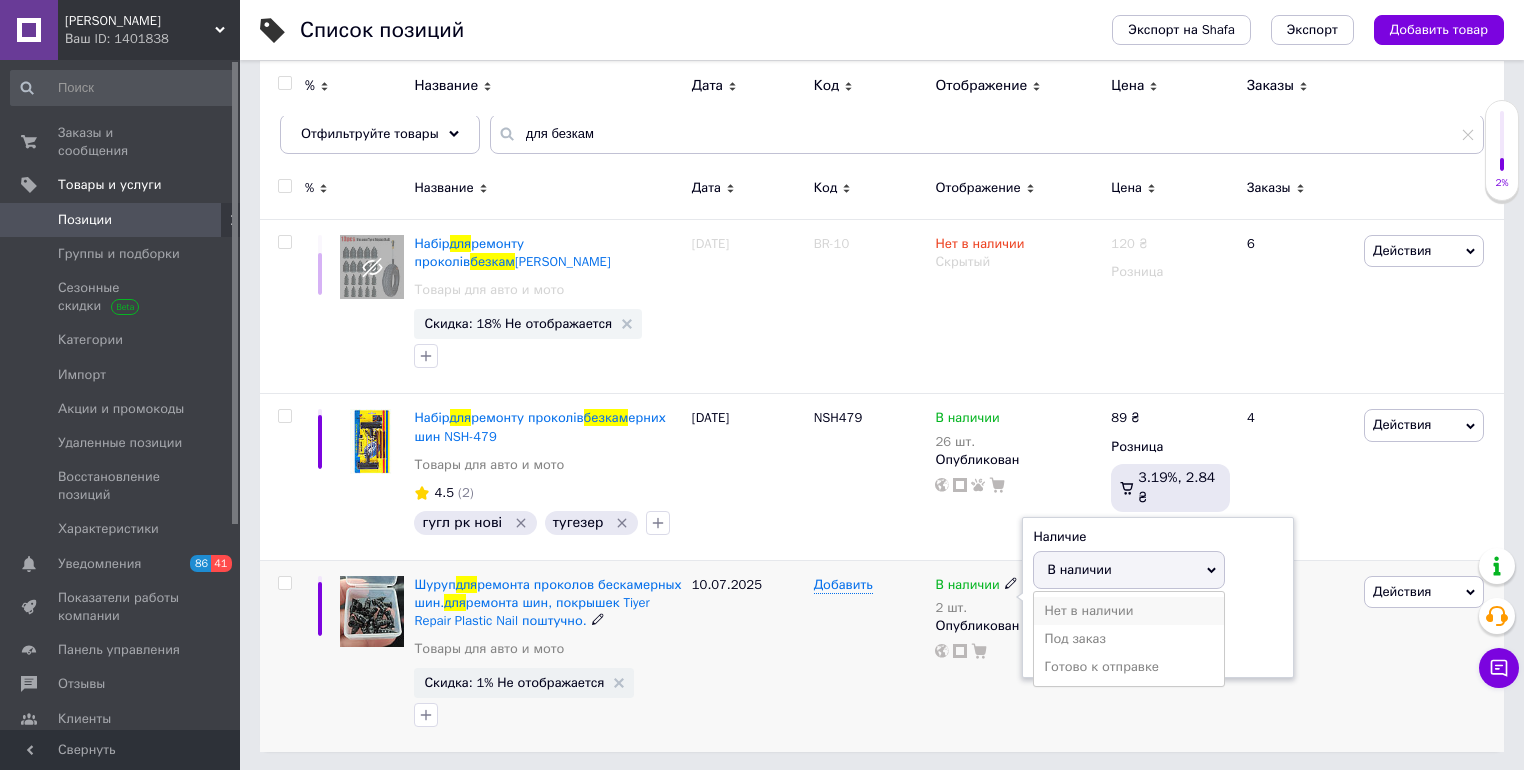 click on "Нет в наличии" at bounding box center [1129, 611] 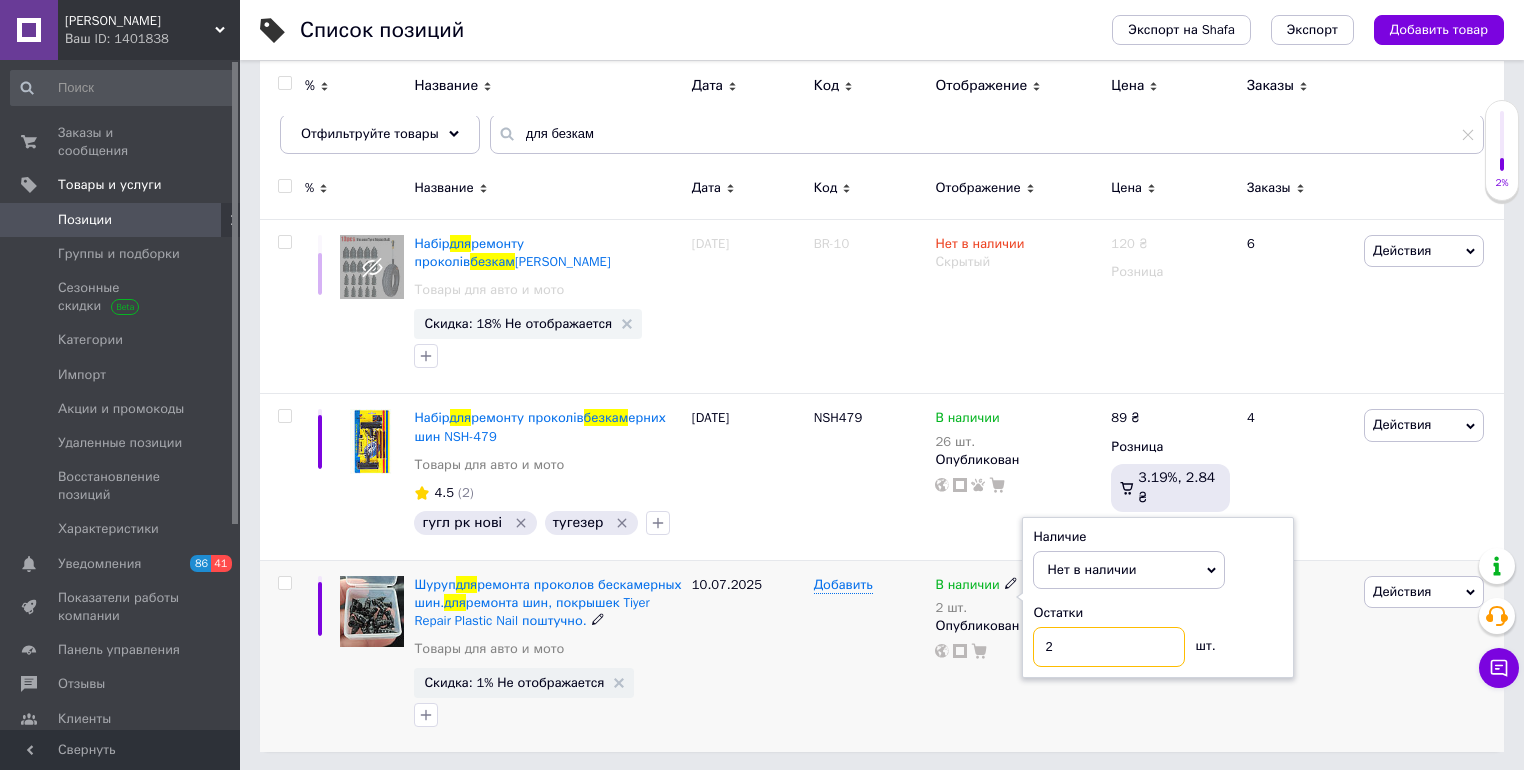 click on "2" at bounding box center [1109, 647] 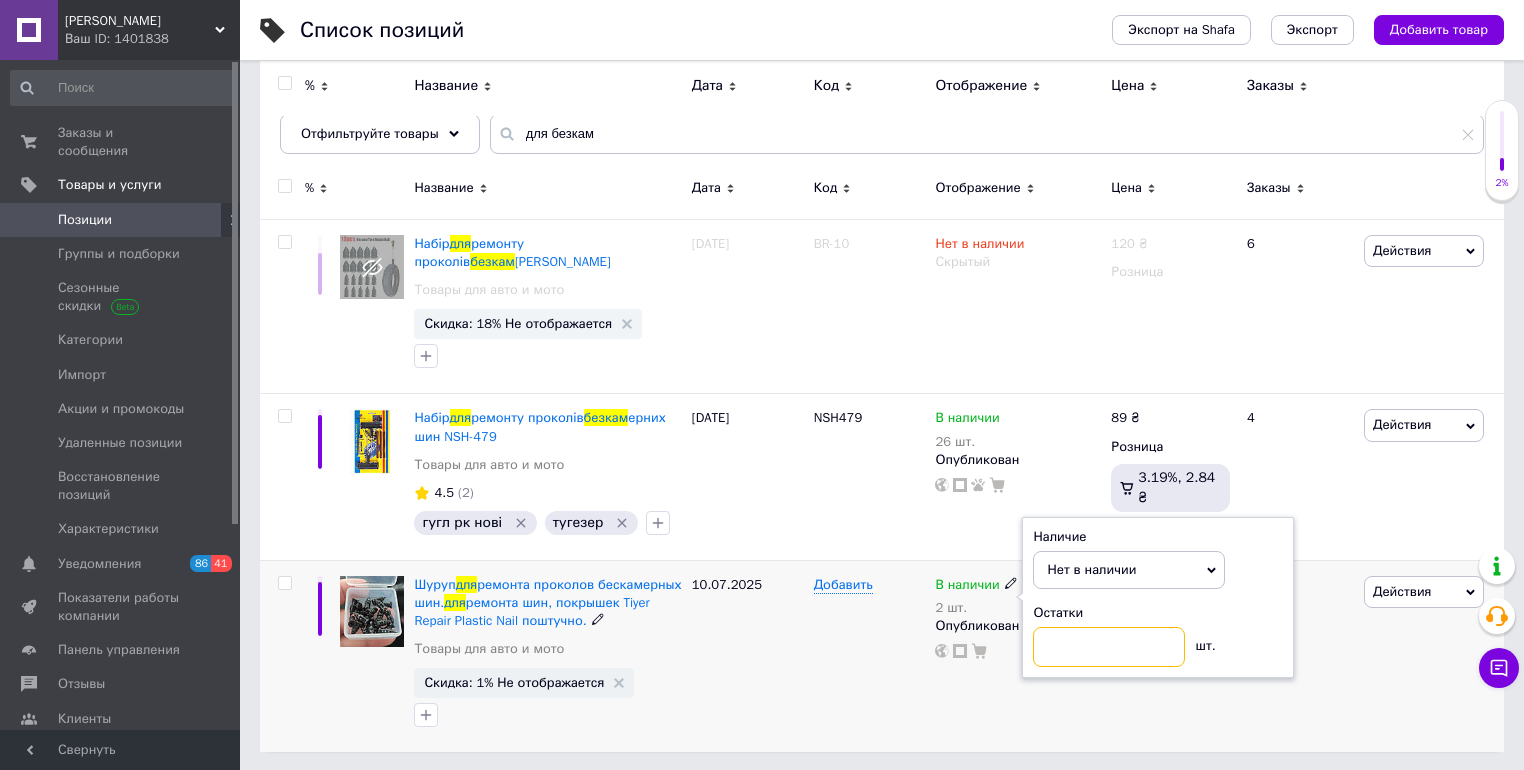 type 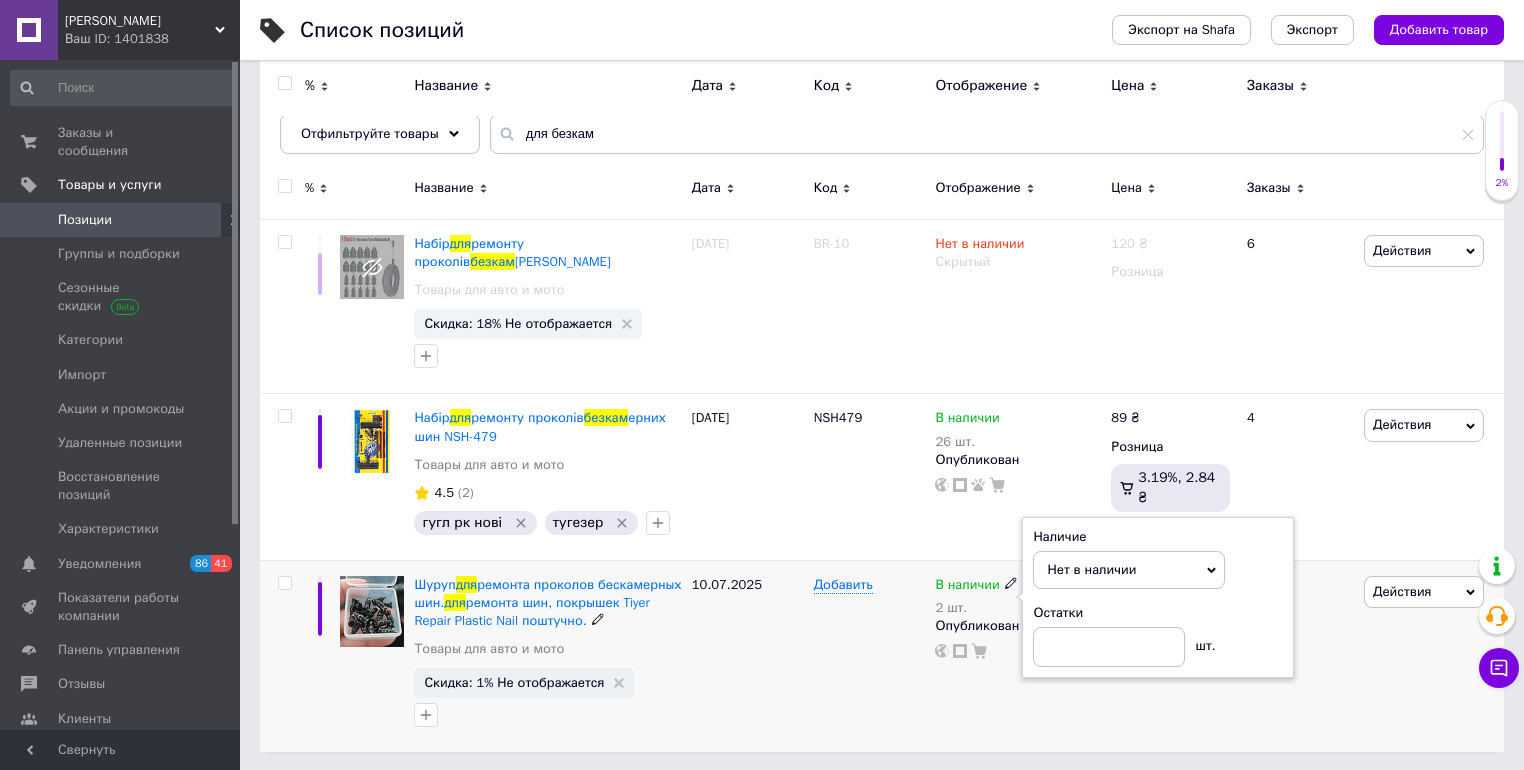 click on "Добавить" at bounding box center (870, 656) 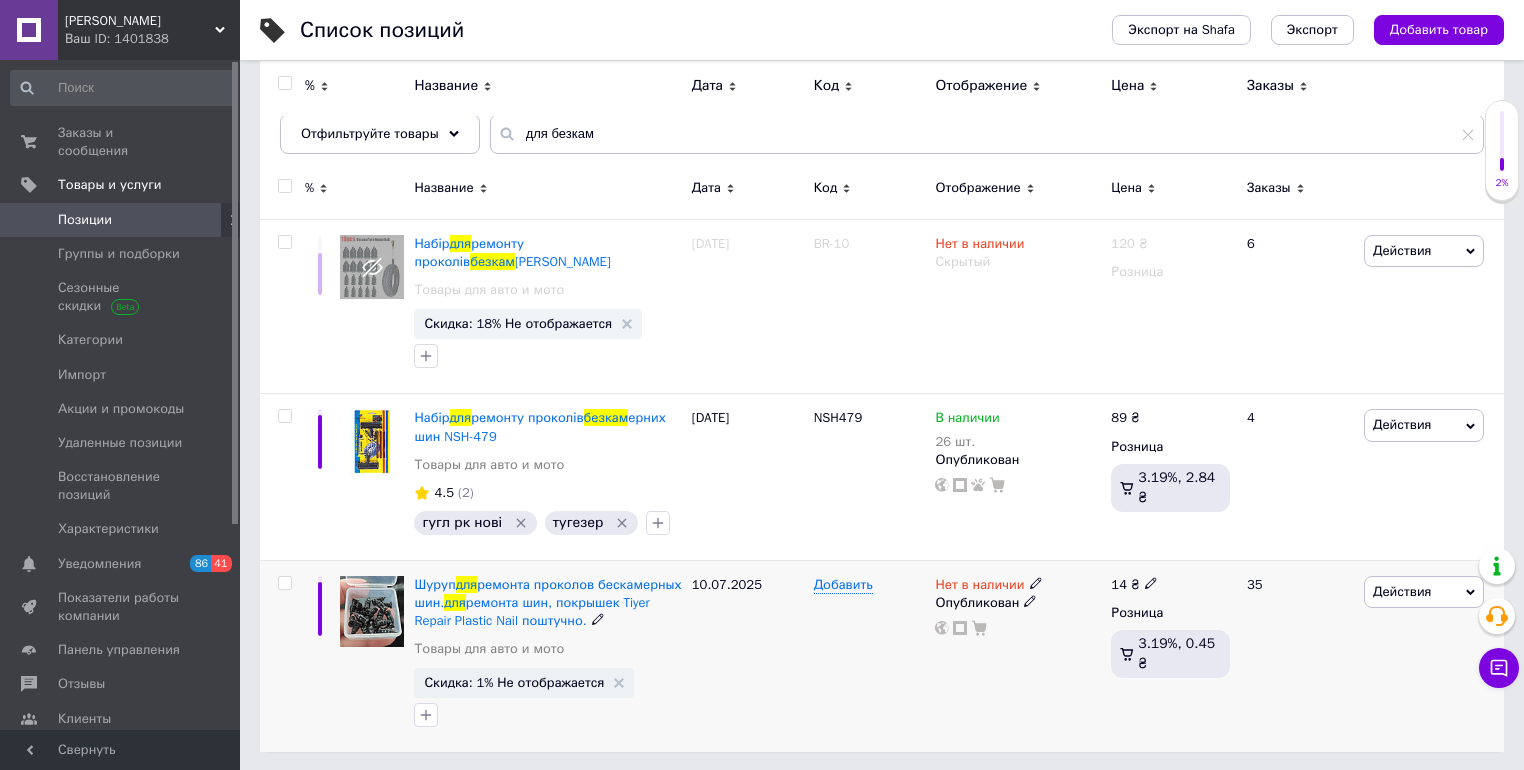 click on "Опубликован" at bounding box center [1018, 603] 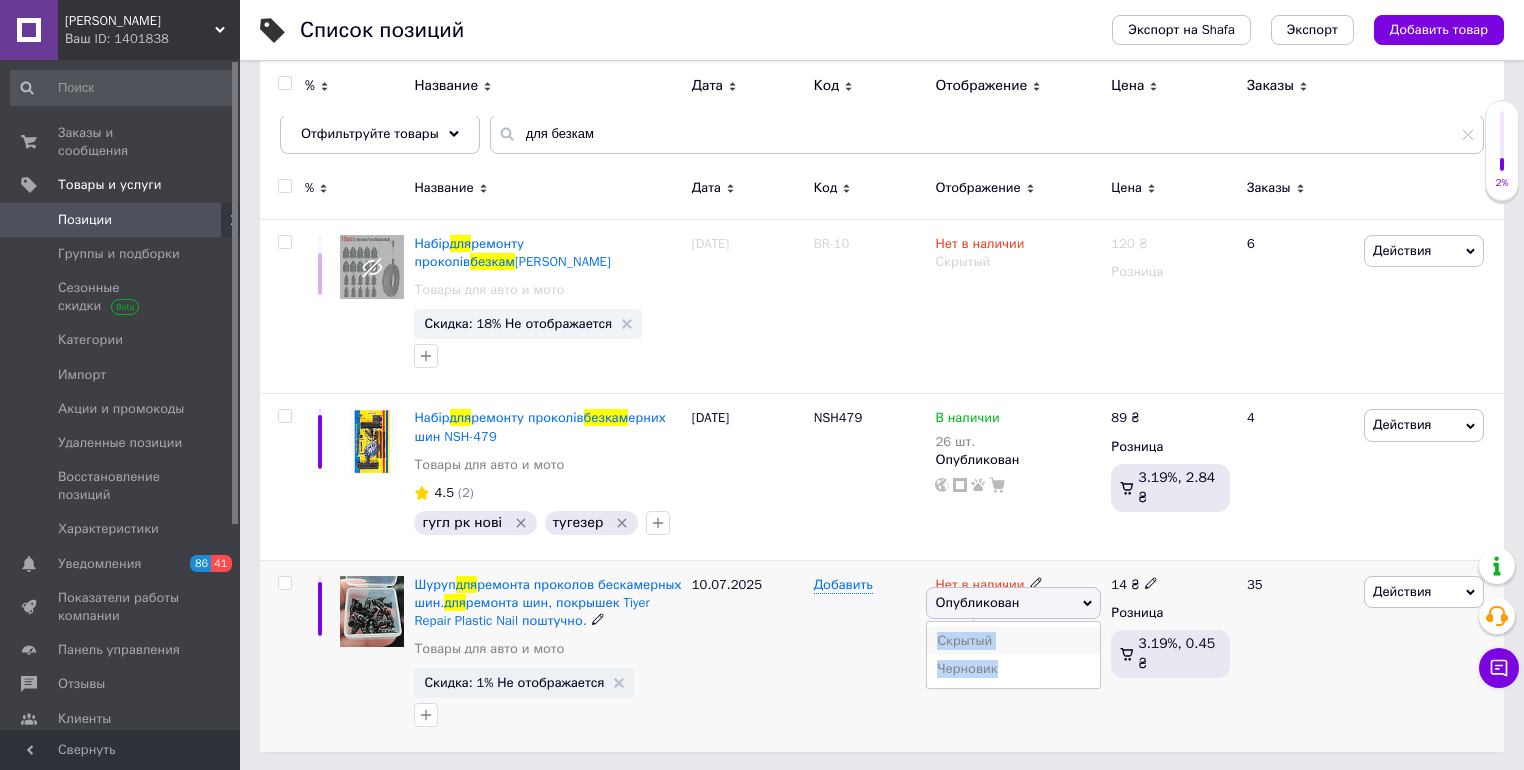 click on "Скрытый" at bounding box center (1013, 641) 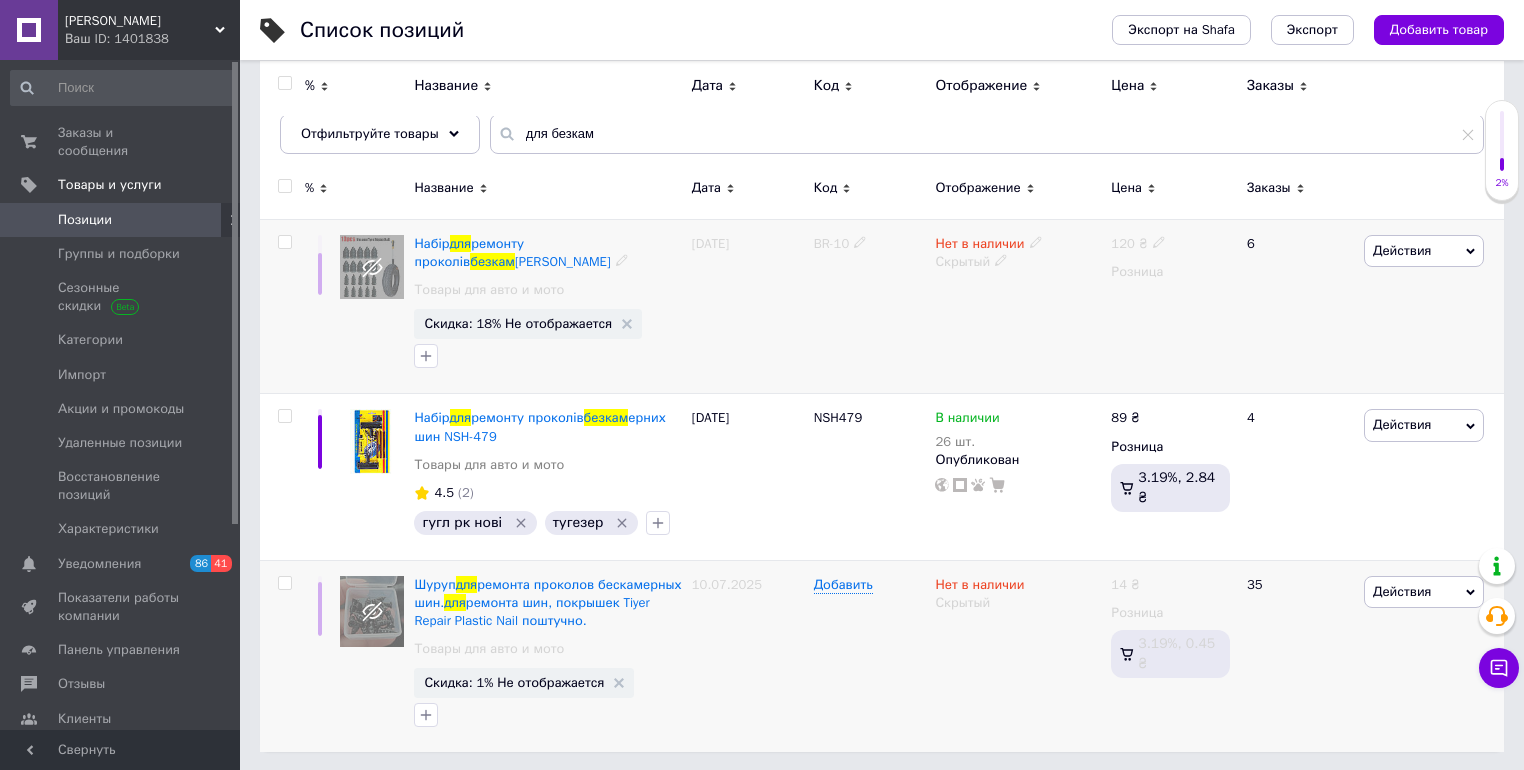 click at bounding box center [1036, 241] 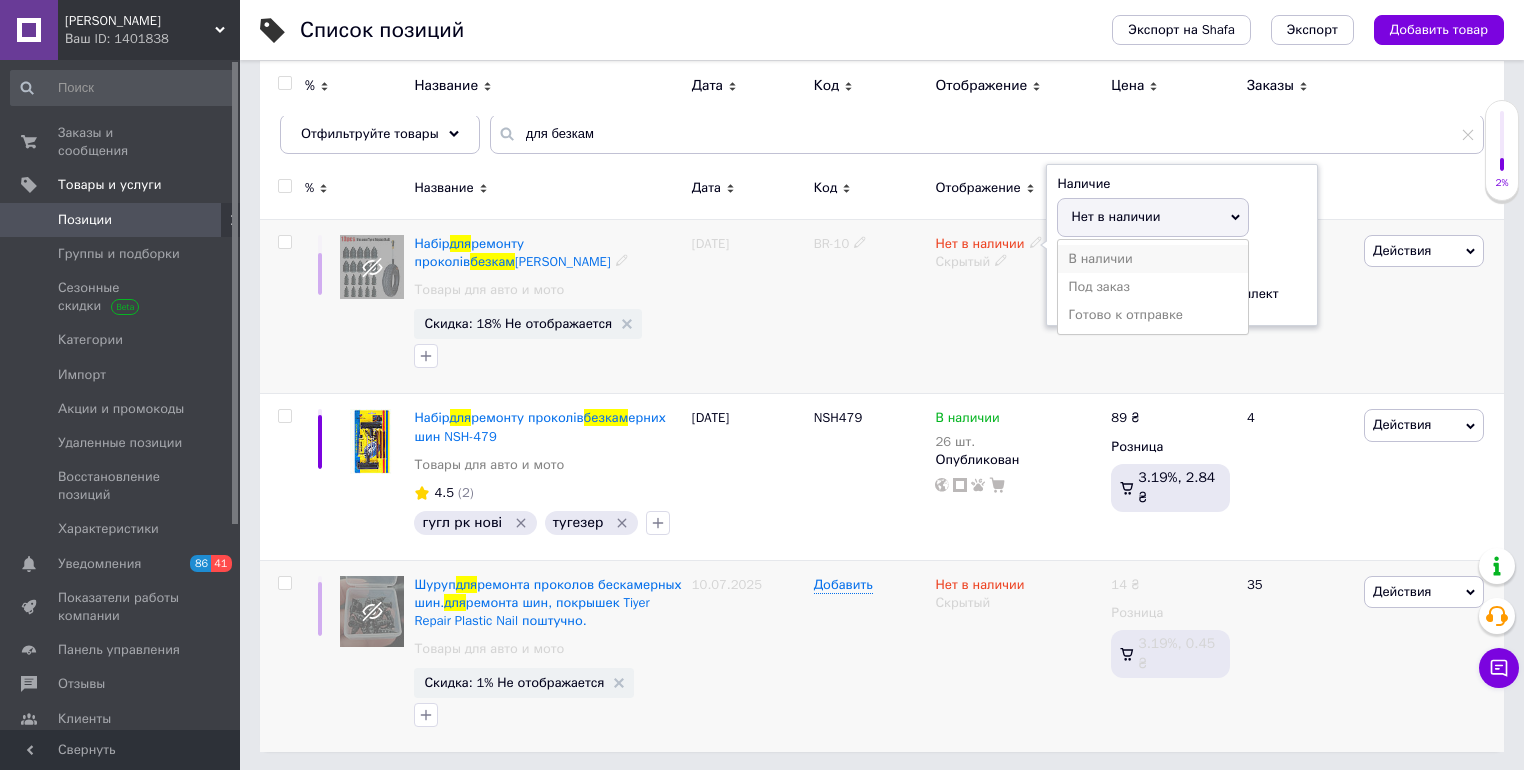 click on "В наличии" at bounding box center [1153, 259] 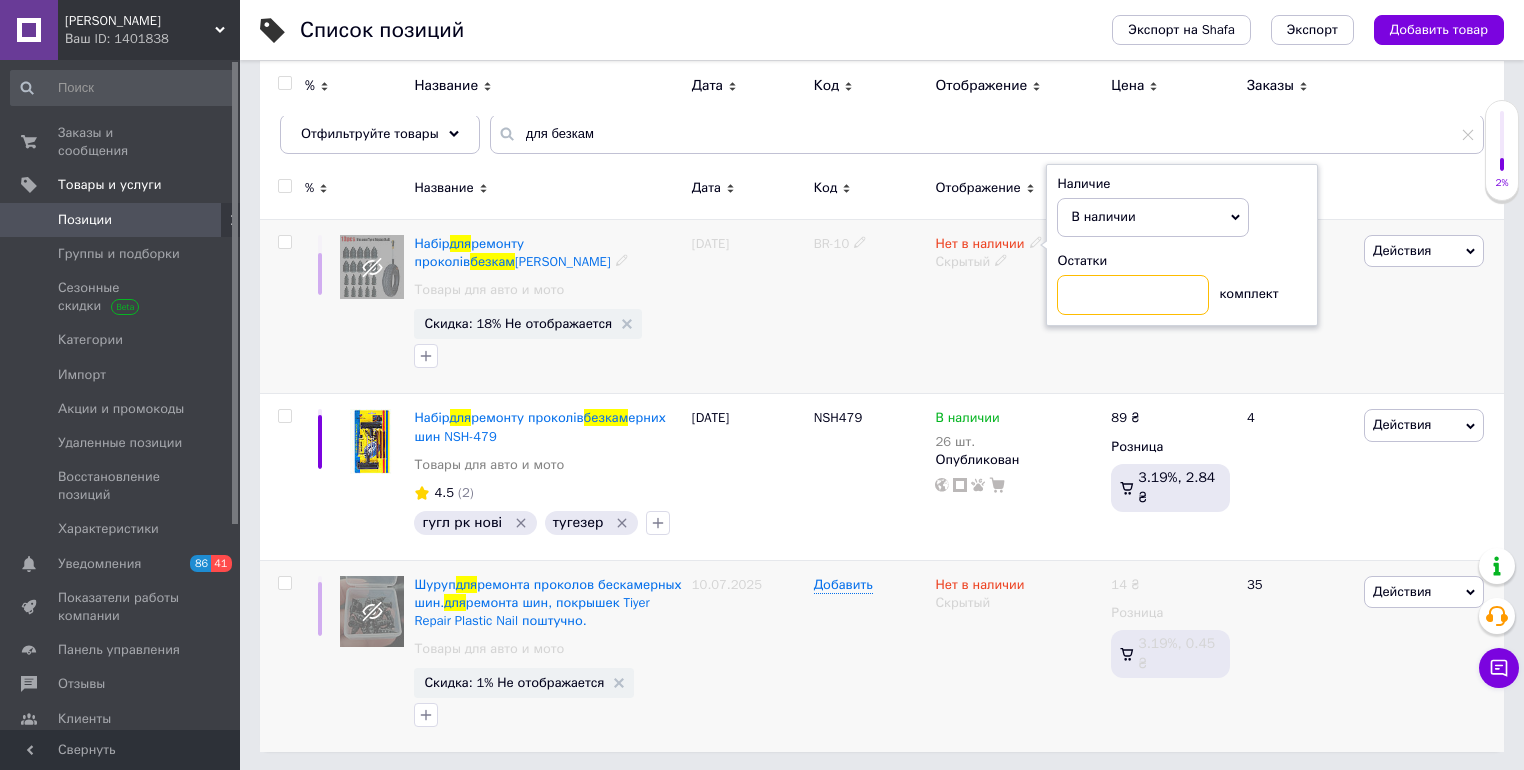click at bounding box center (1133, 295) 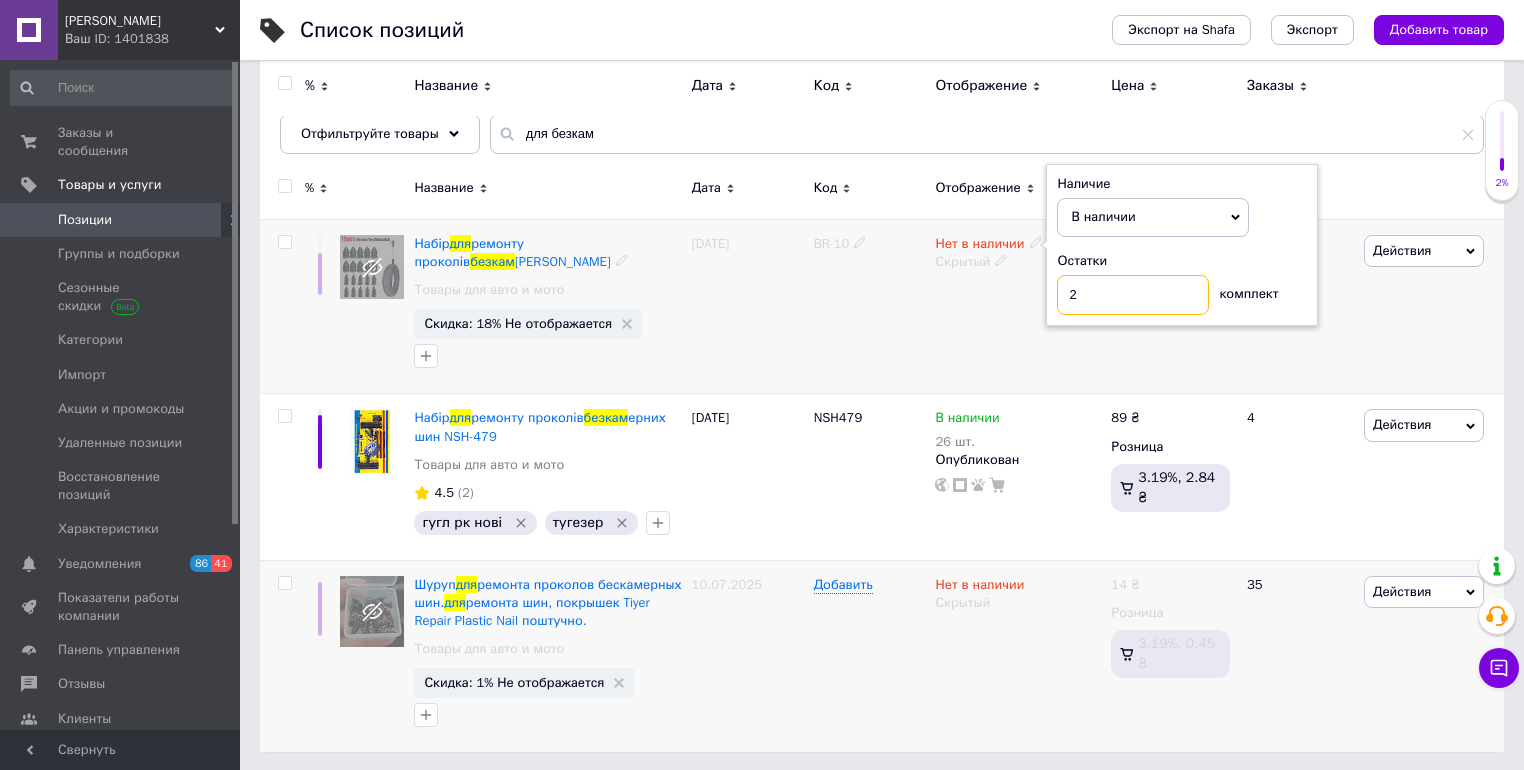 type on "2" 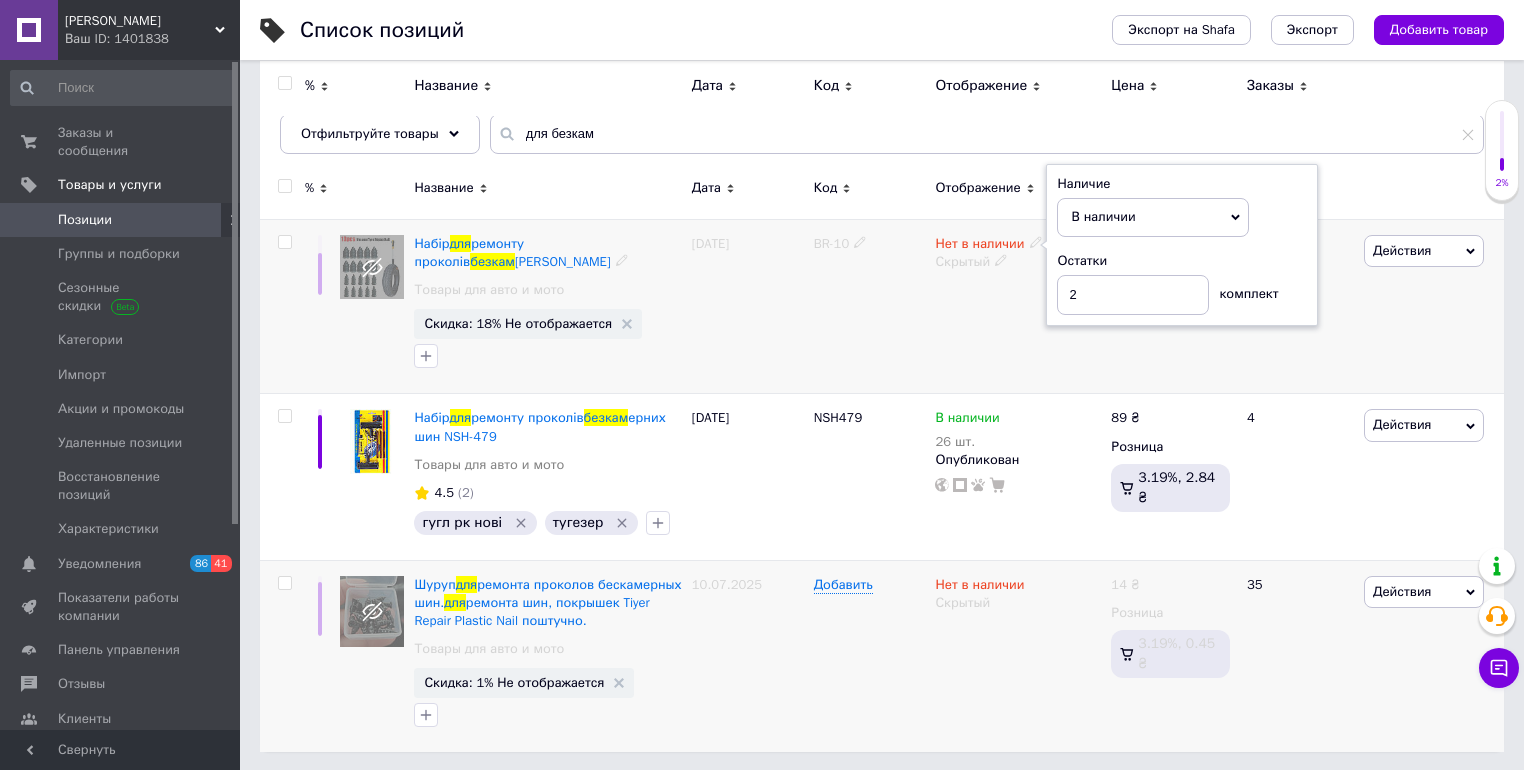 click on "BR-10" at bounding box center [870, 306] 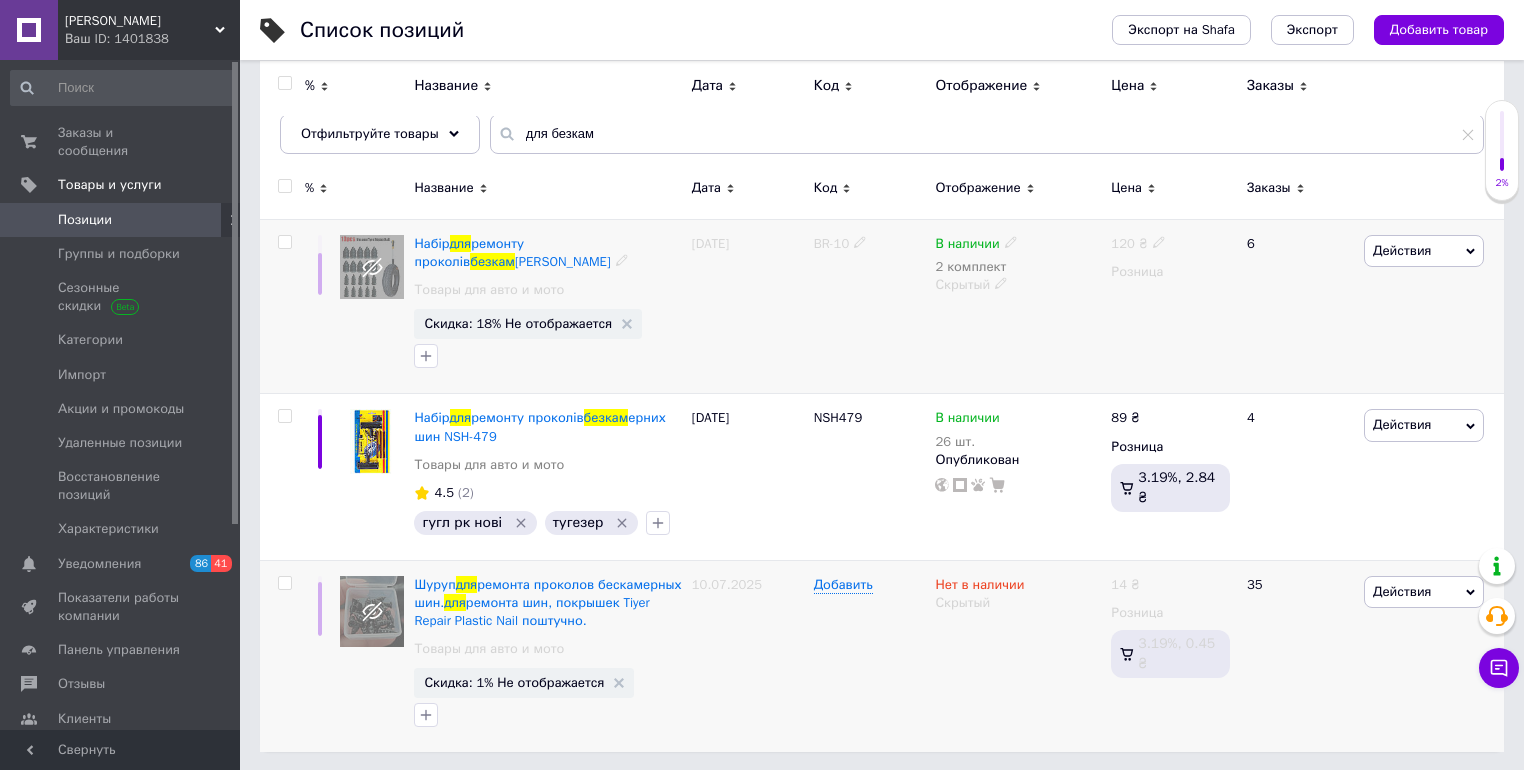 click 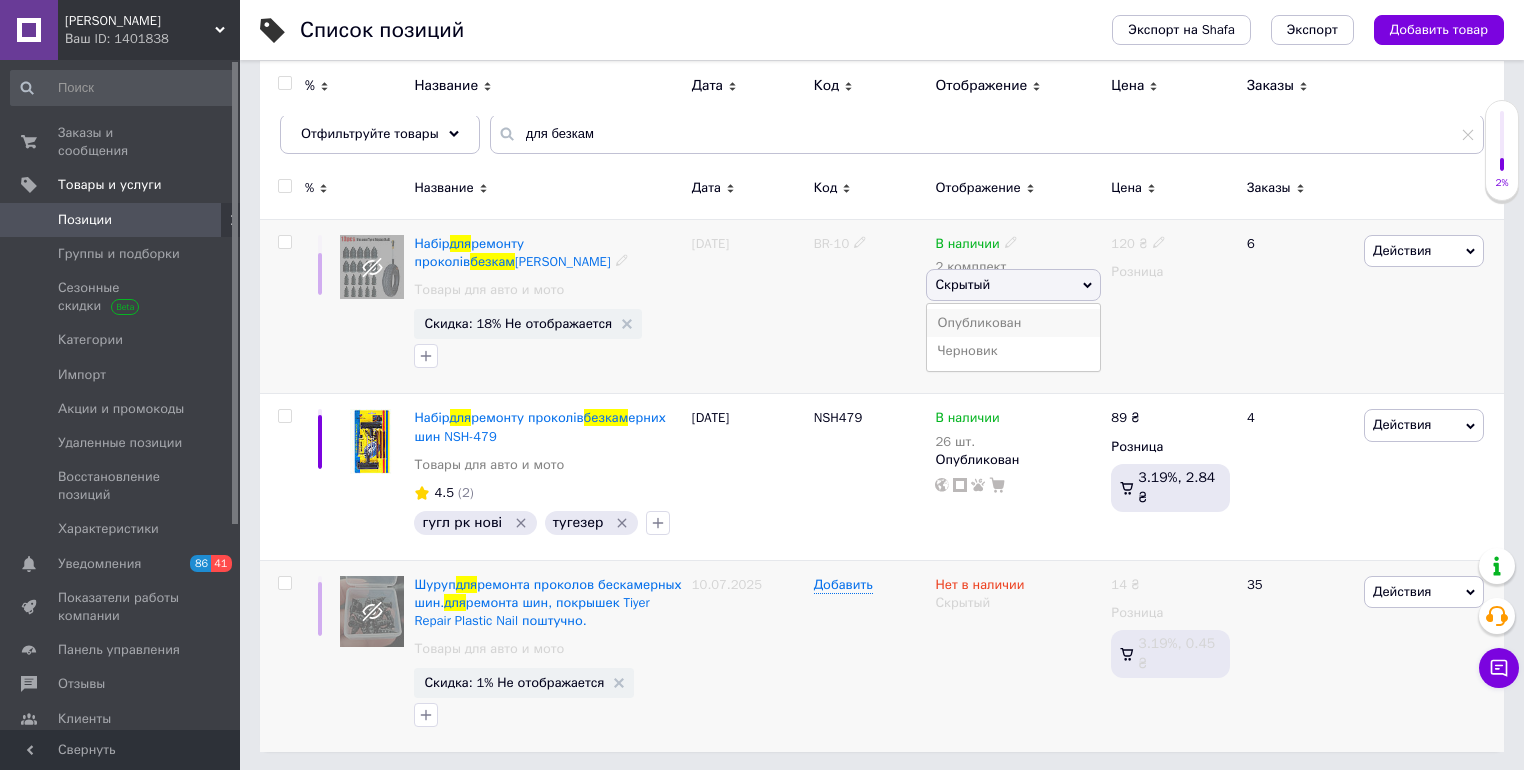 click on "Опубликован" at bounding box center (1013, 323) 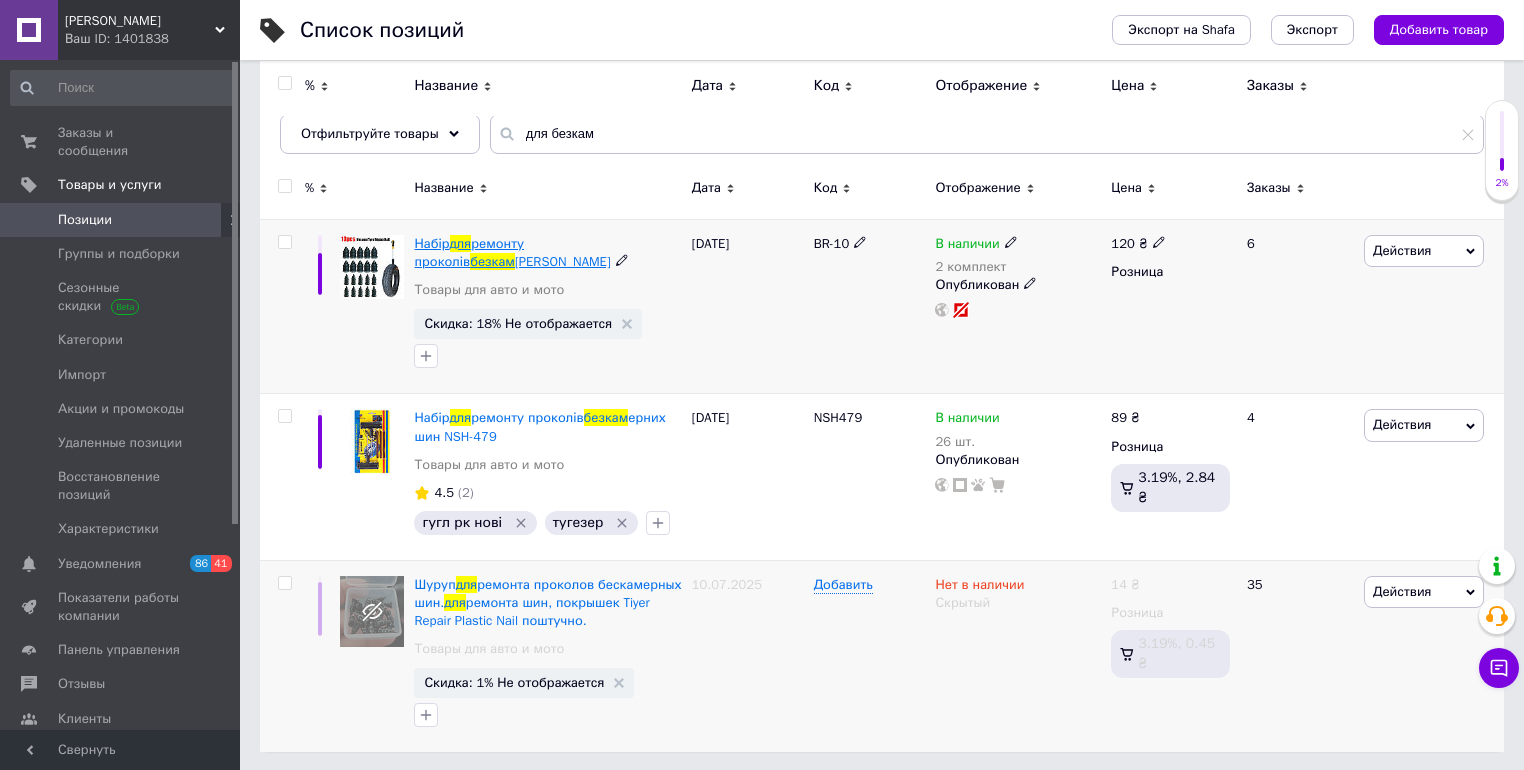 click on "для" at bounding box center (461, 243) 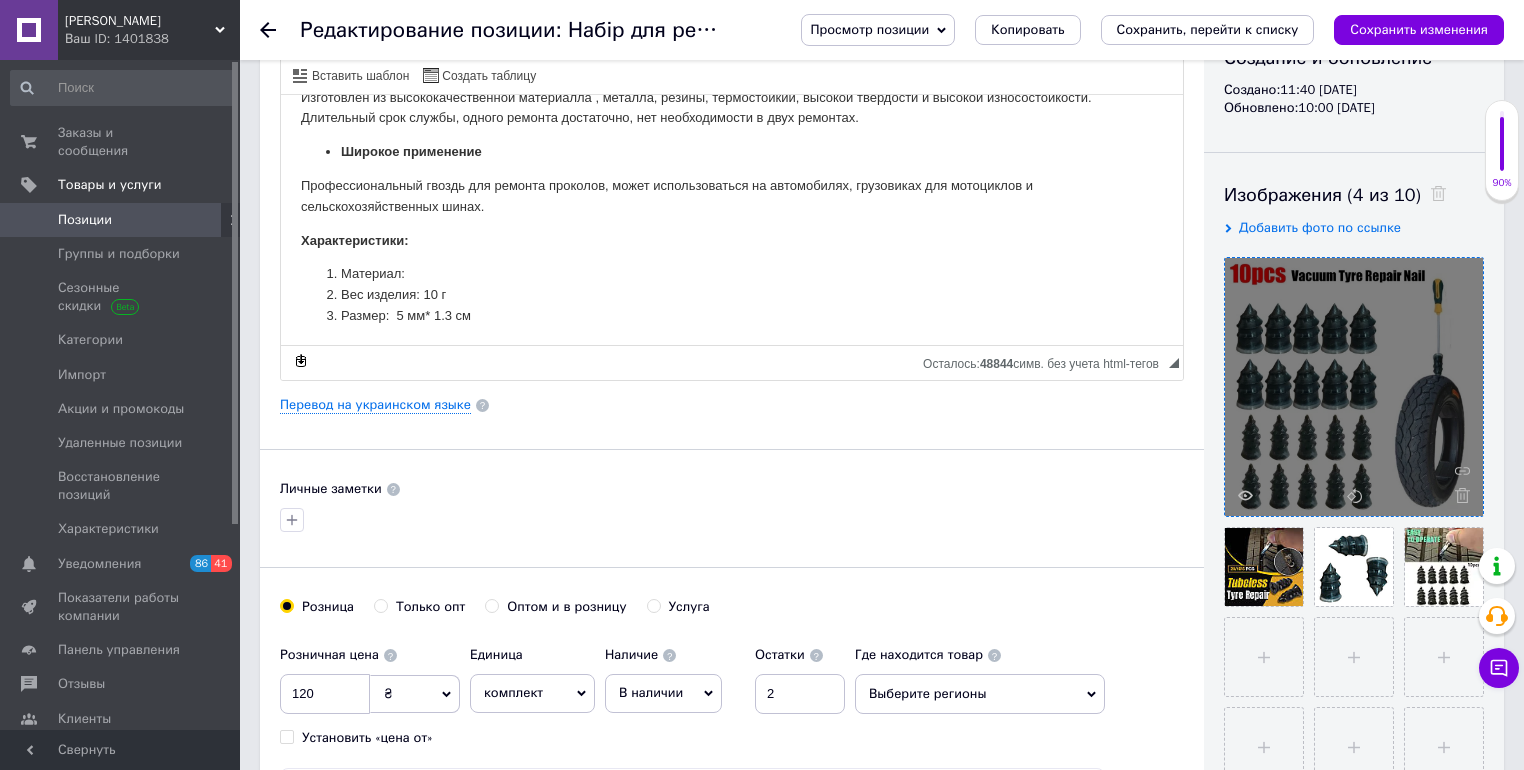 scroll, scrollTop: 0, scrollLeft: 0, axis: both 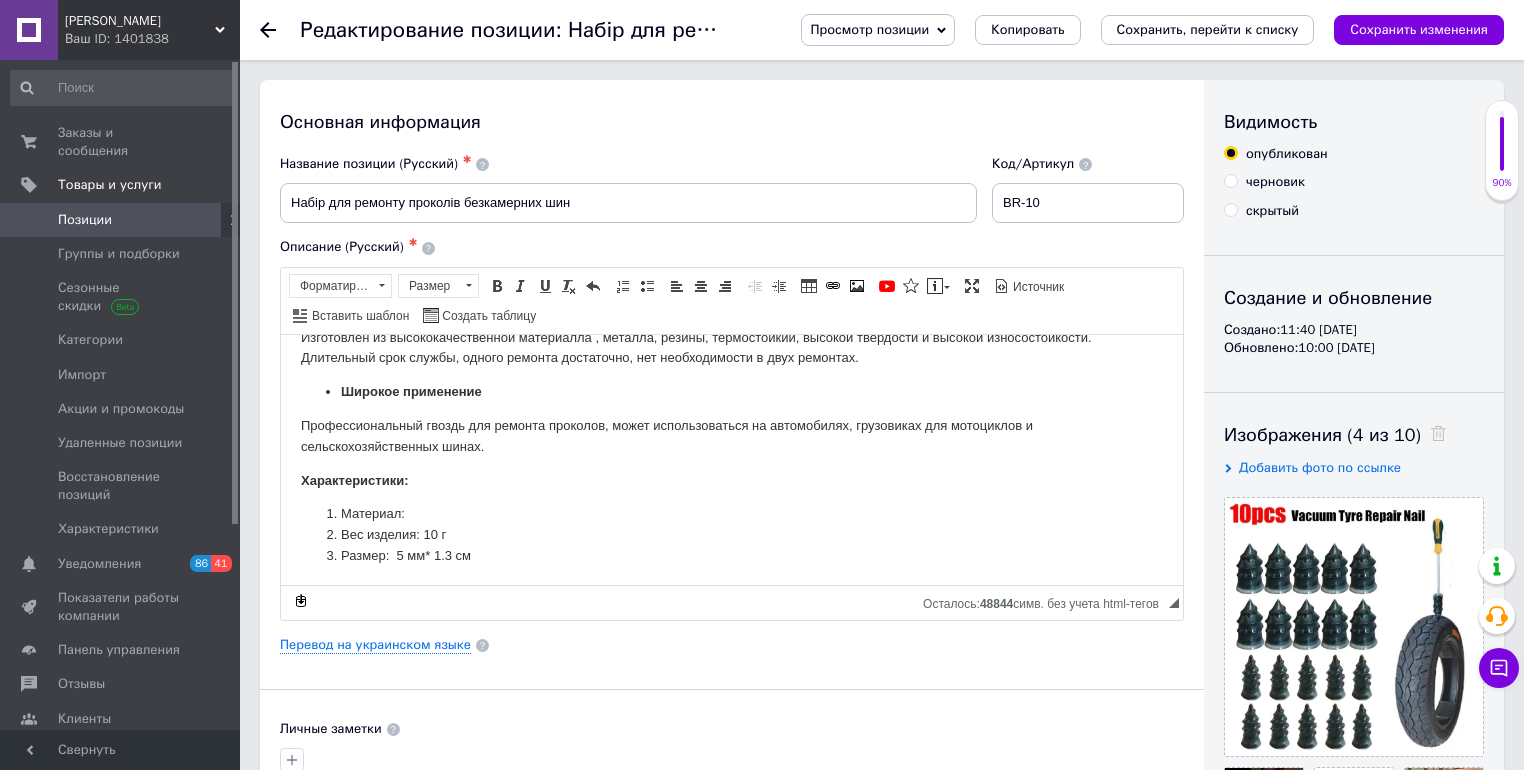click 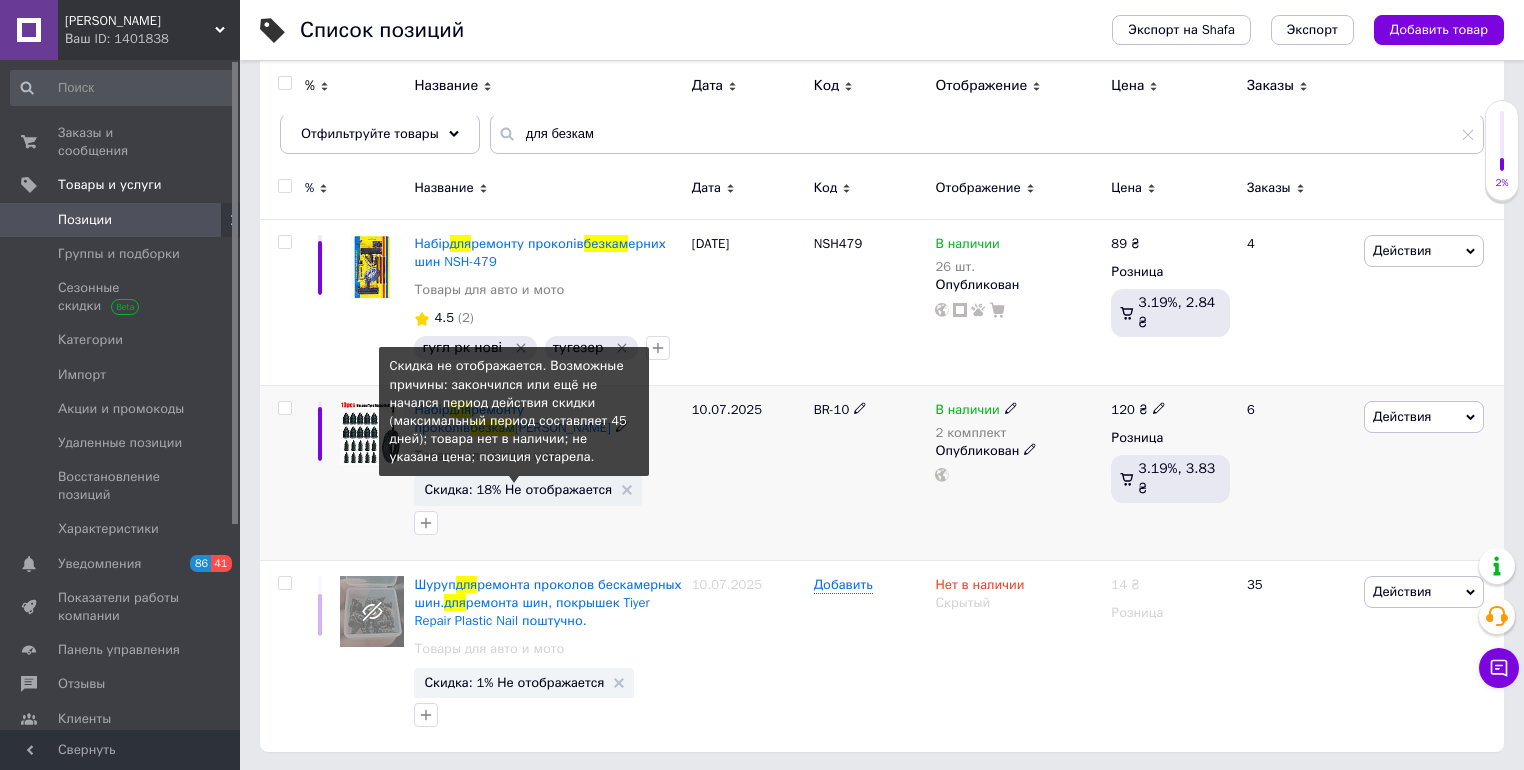 scroll, scrollTop: 0, scrollLeft: 0, axis: both 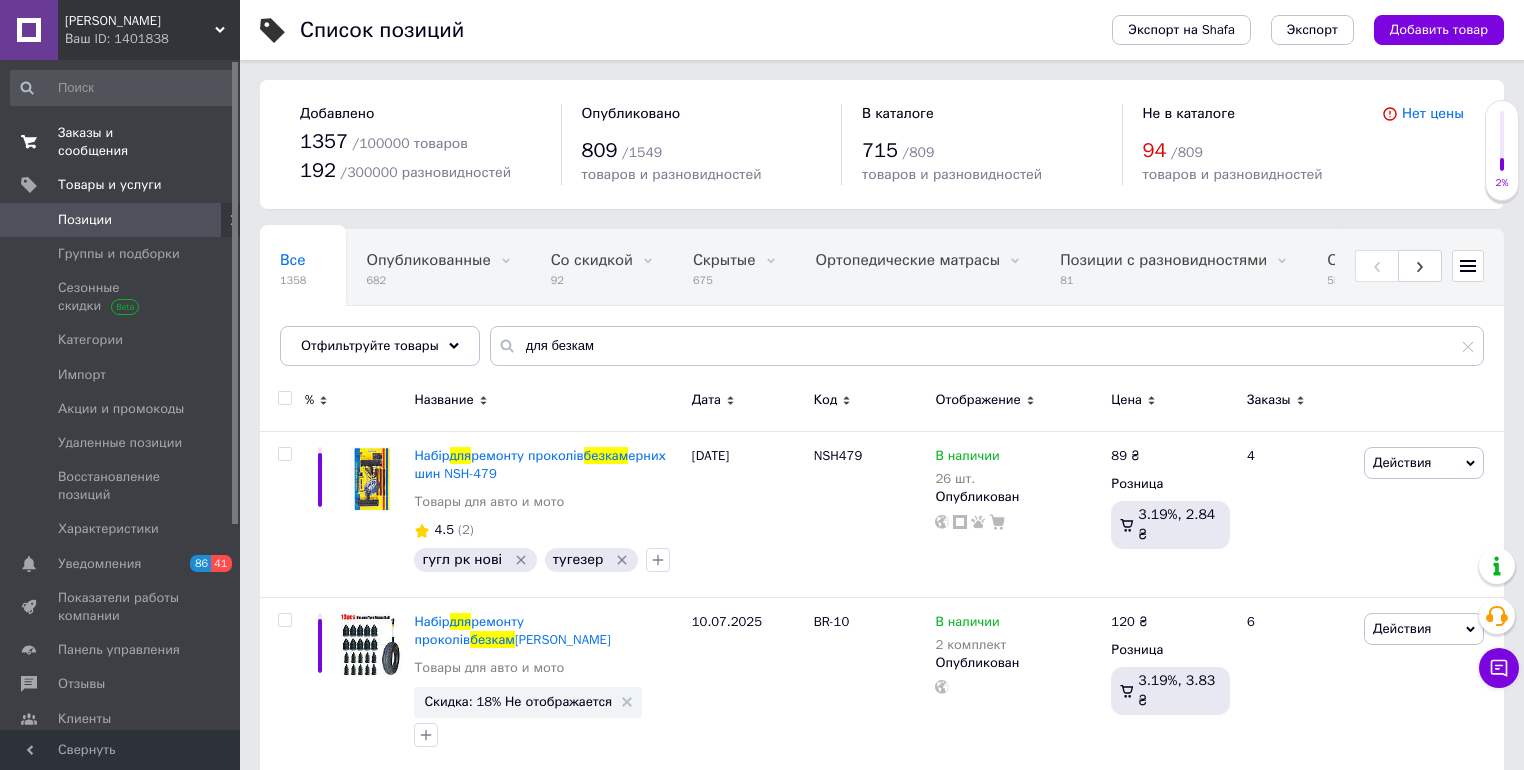 click on "Заказы и сообщения" at bounding box center [121, 142] 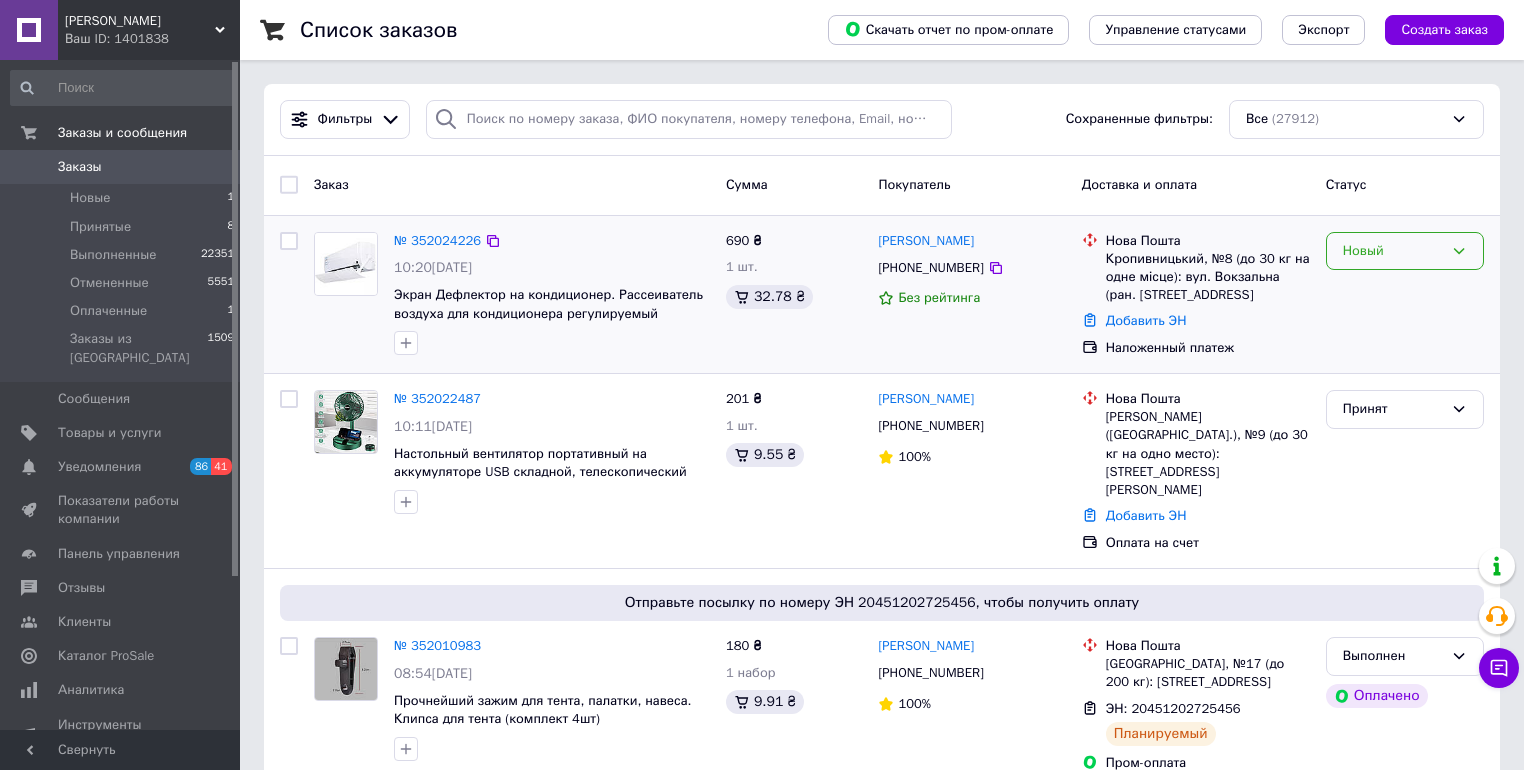 click 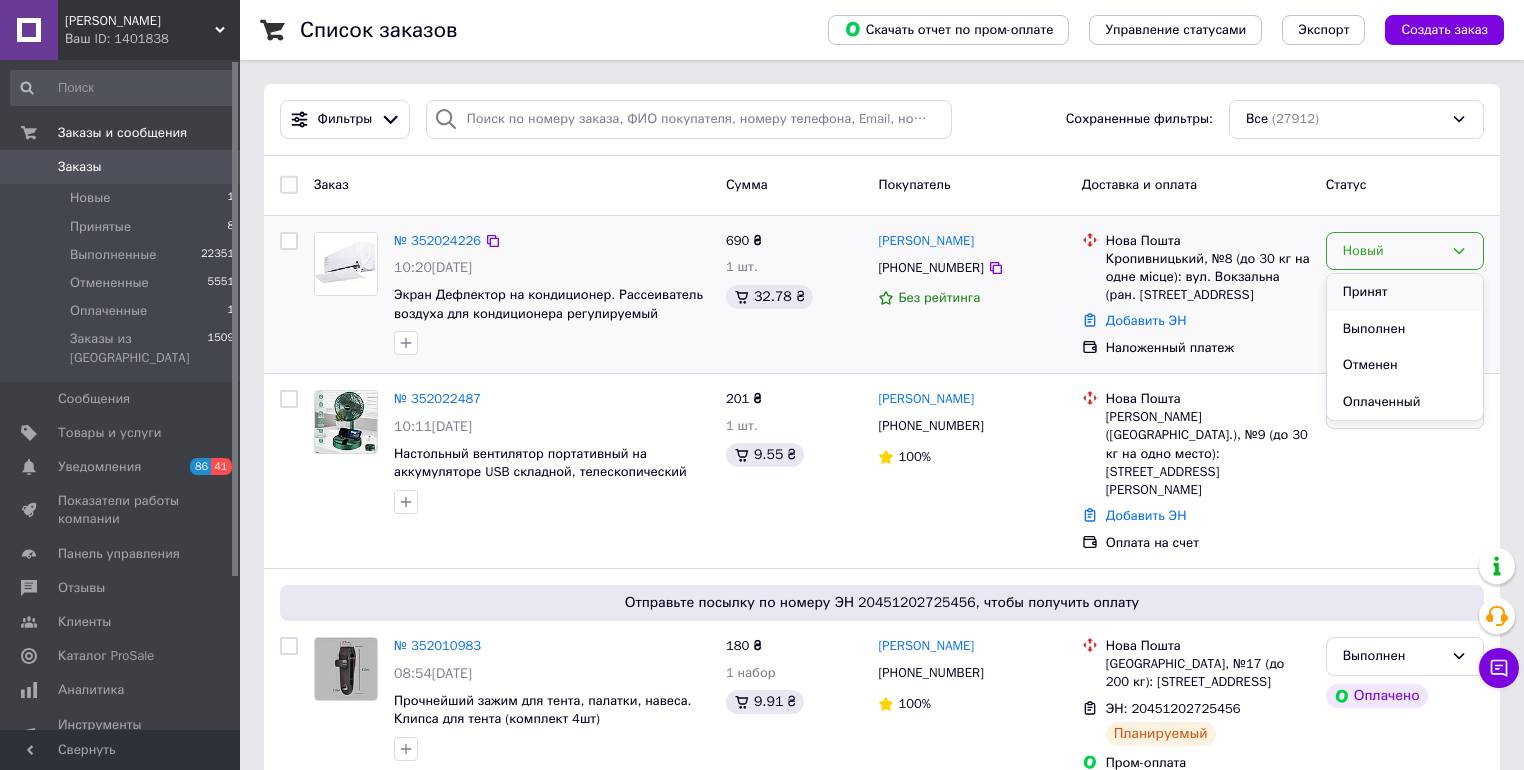 click on "Принят" at bounding box center [1405, 292] 